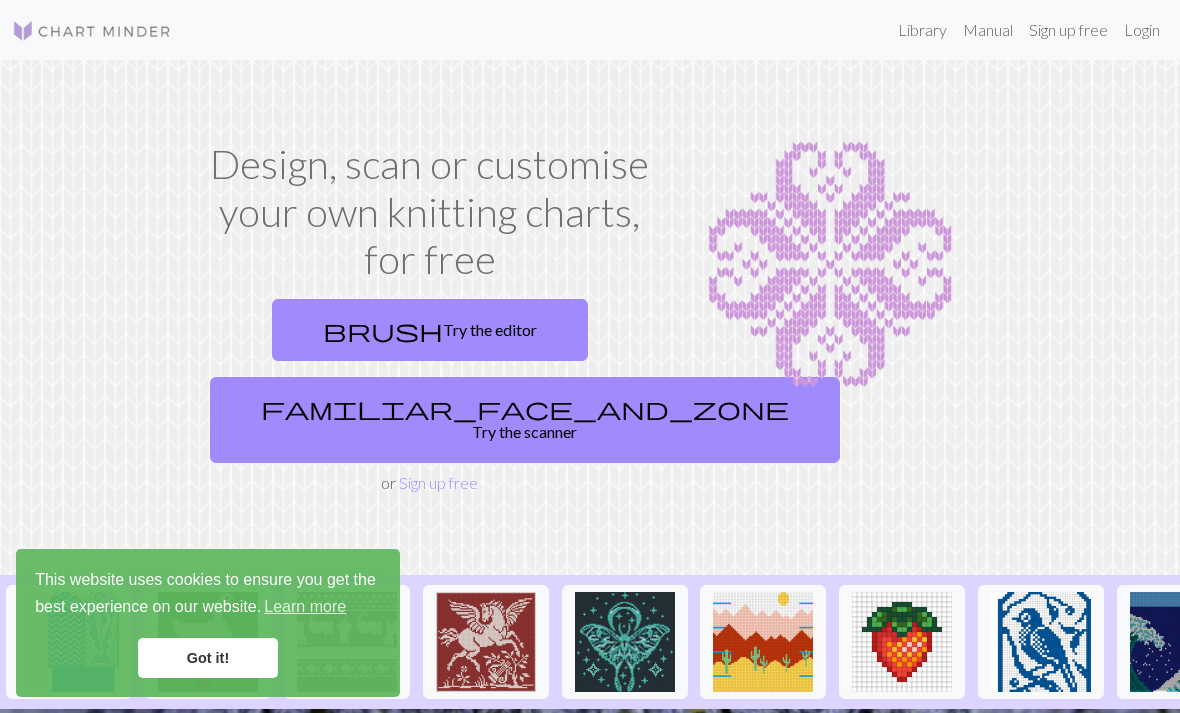 scroll, scrollTop: 0, scrollLeft: 0, axis: both 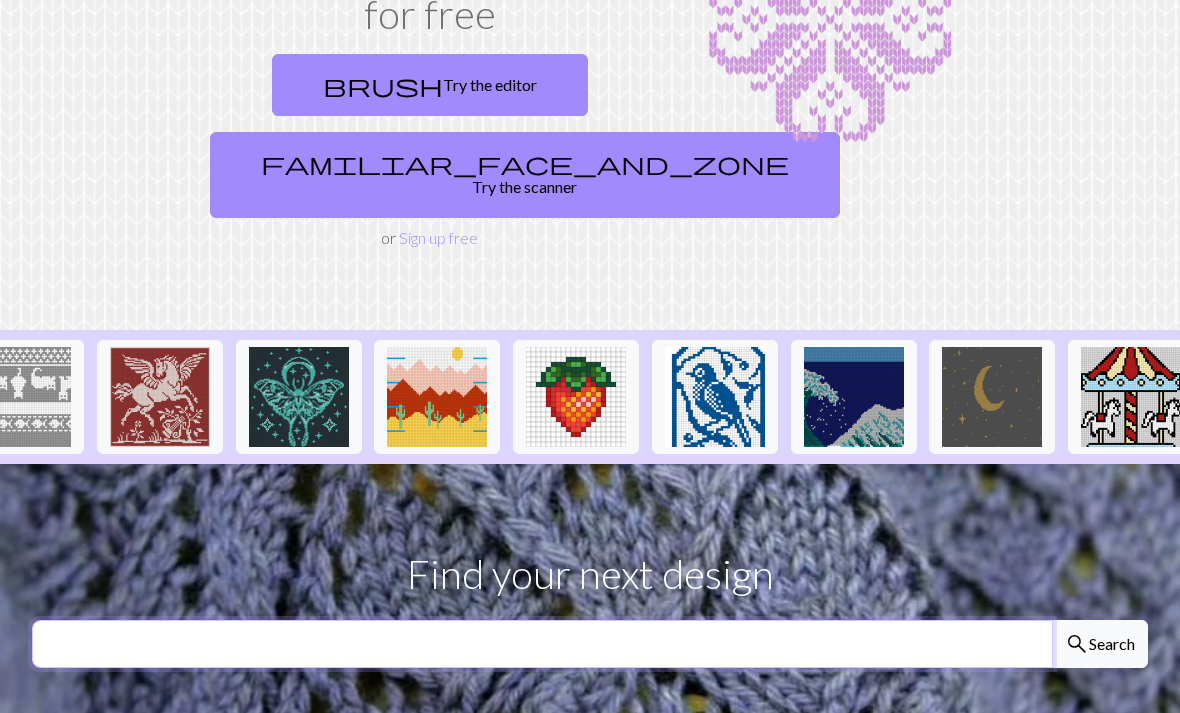 click at bounding box center [542, 644] 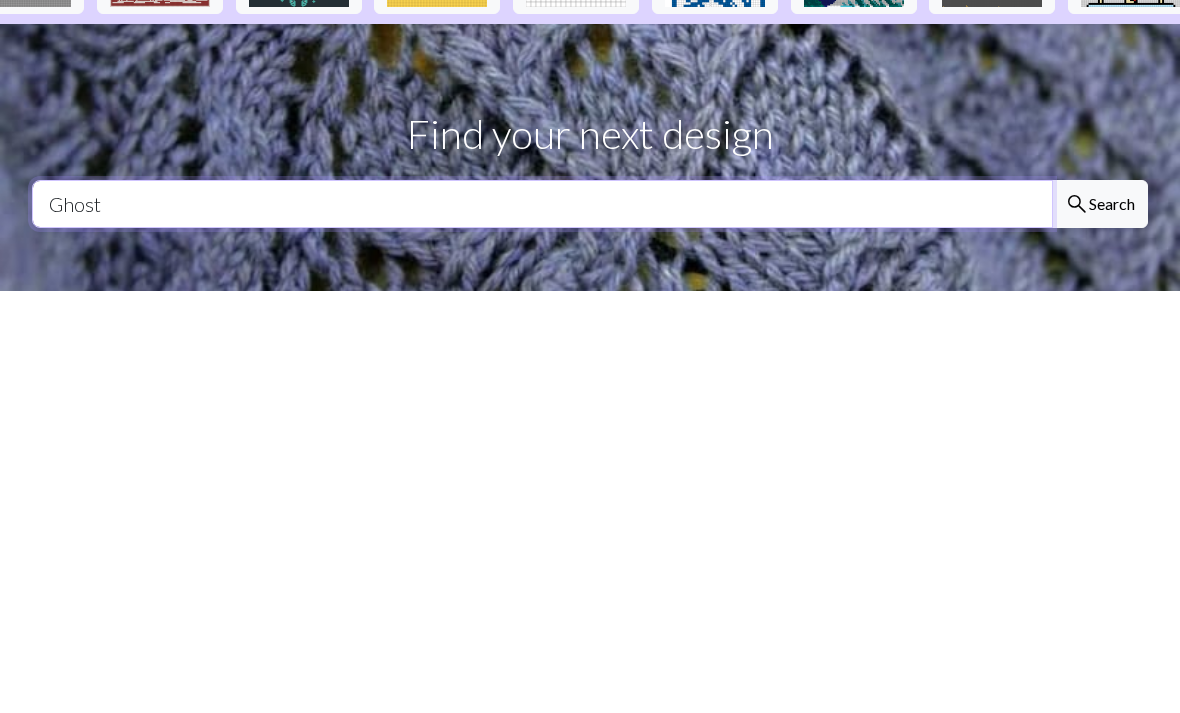 type on "Ghost" 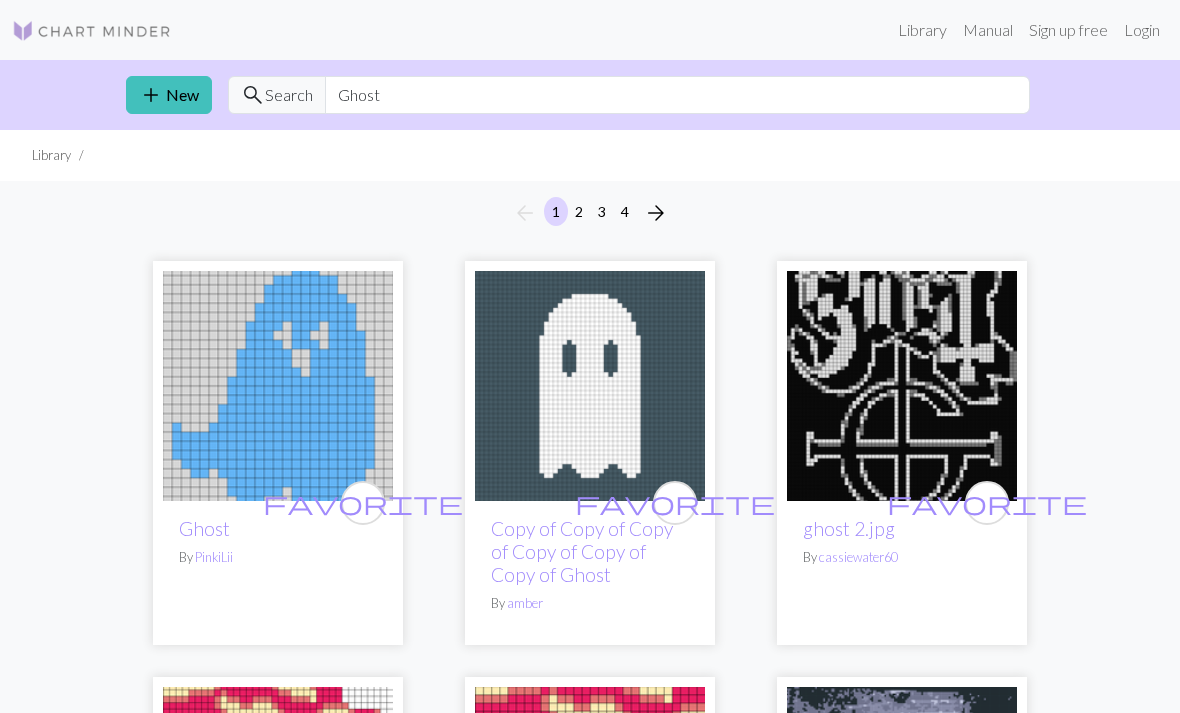scroll, scrollTop: 0, scrollLeft: 0, axis: both 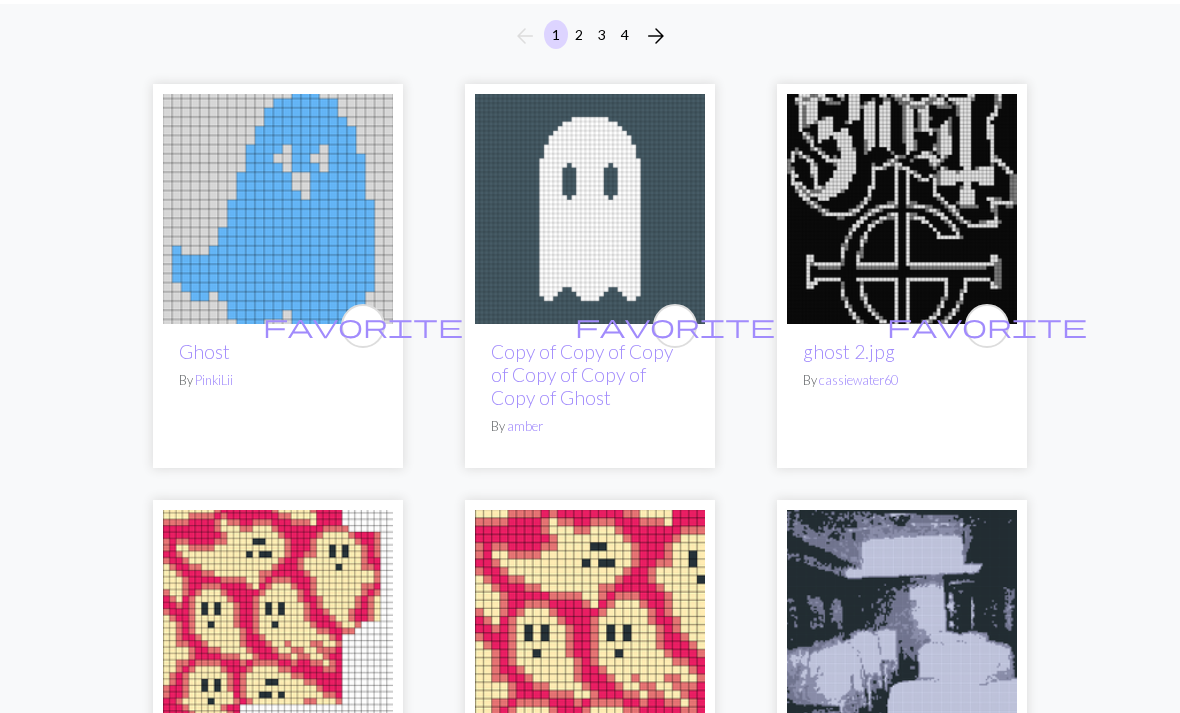 click at bounding box center (590, 210) 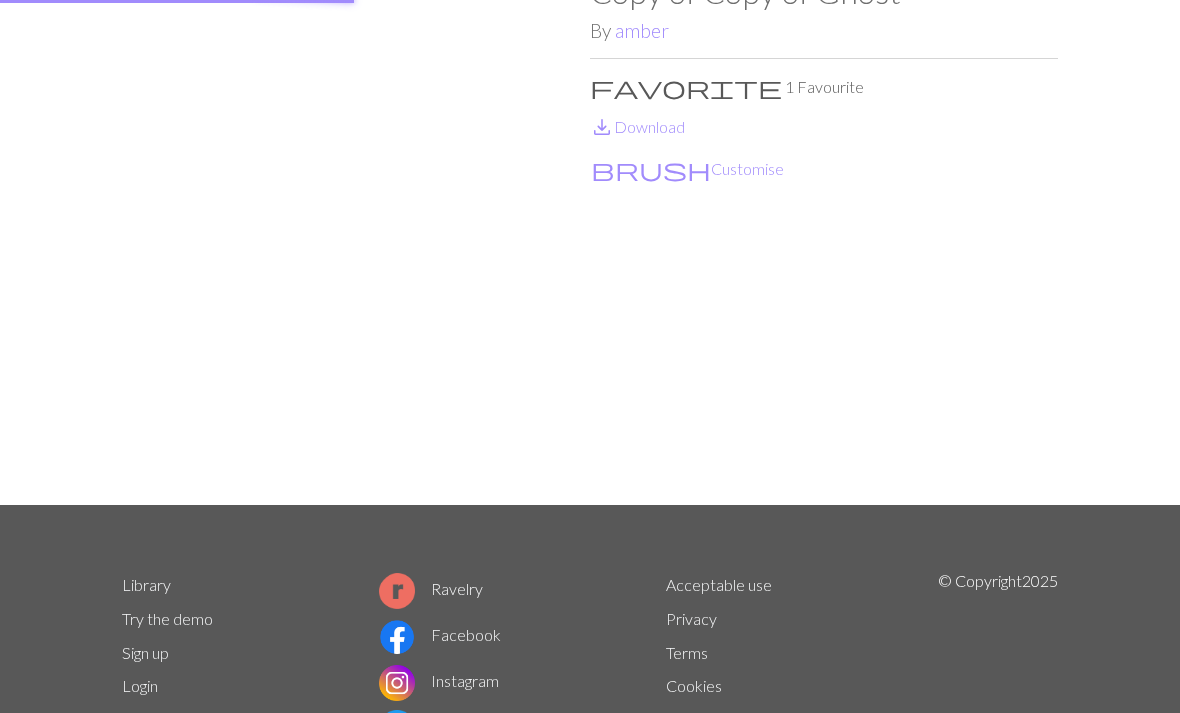 scroll, scrollTop: 0, scrollLeft: 0, axis: both 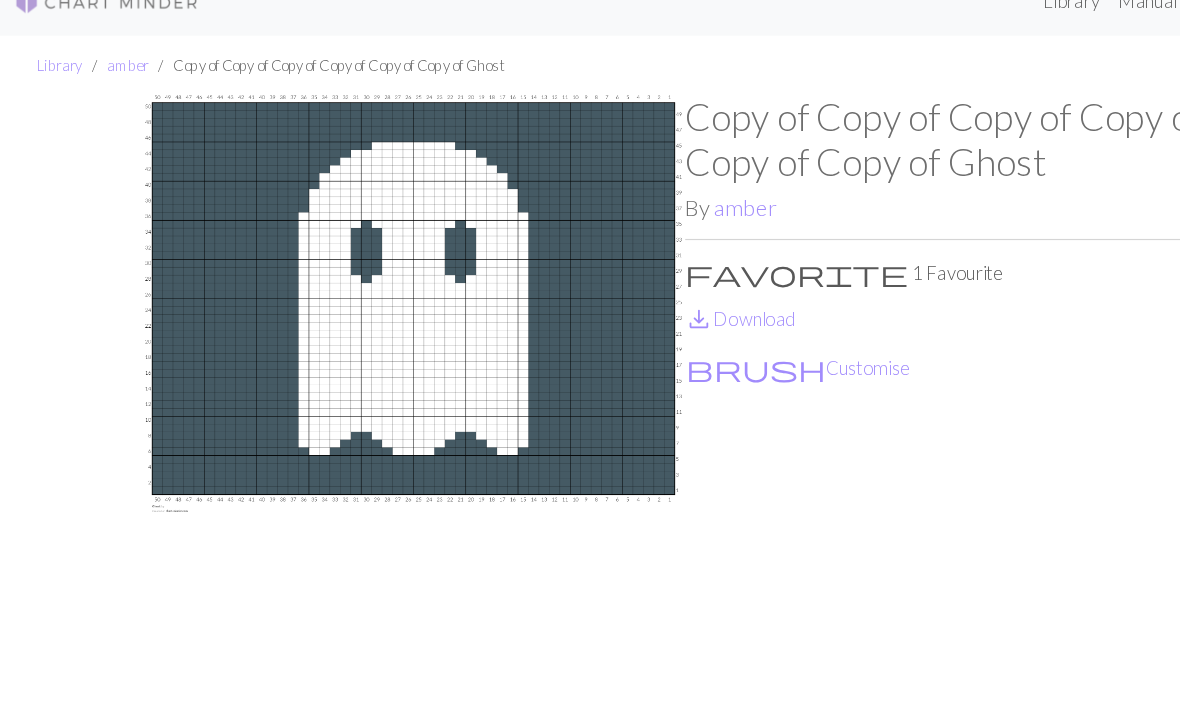 click on "brush Customise" at bounding box center [687, 346] 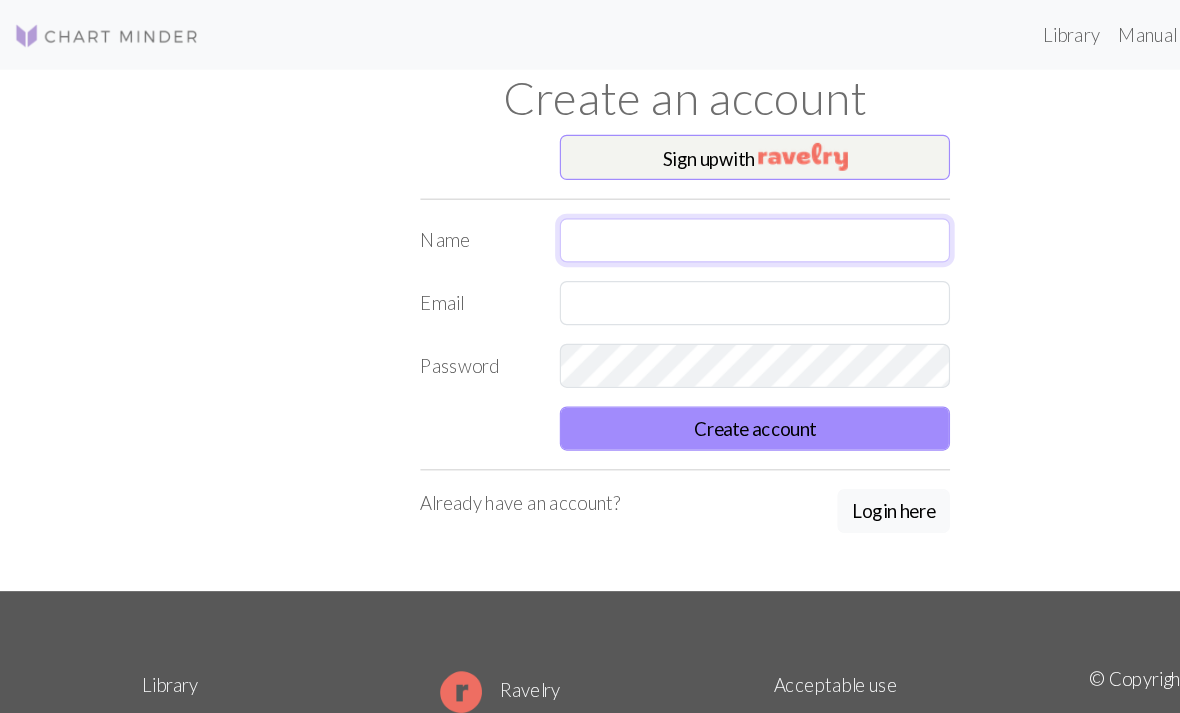 click at bounding box center (650, 207) 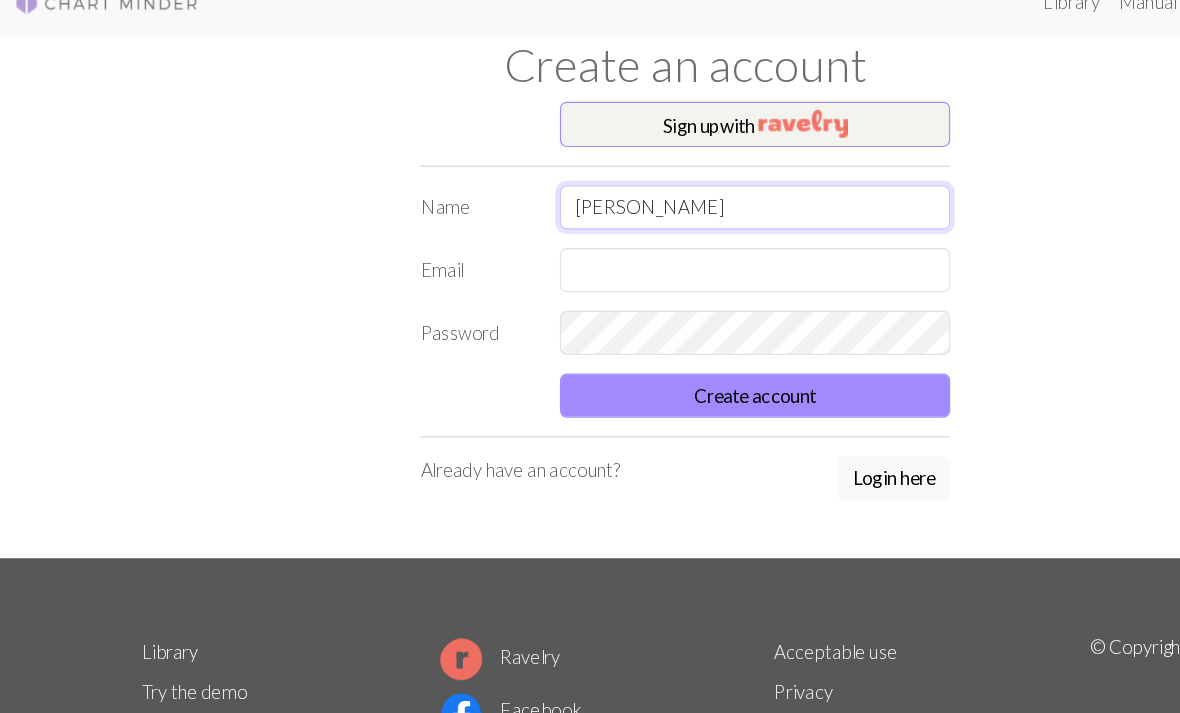 type on "Julia" 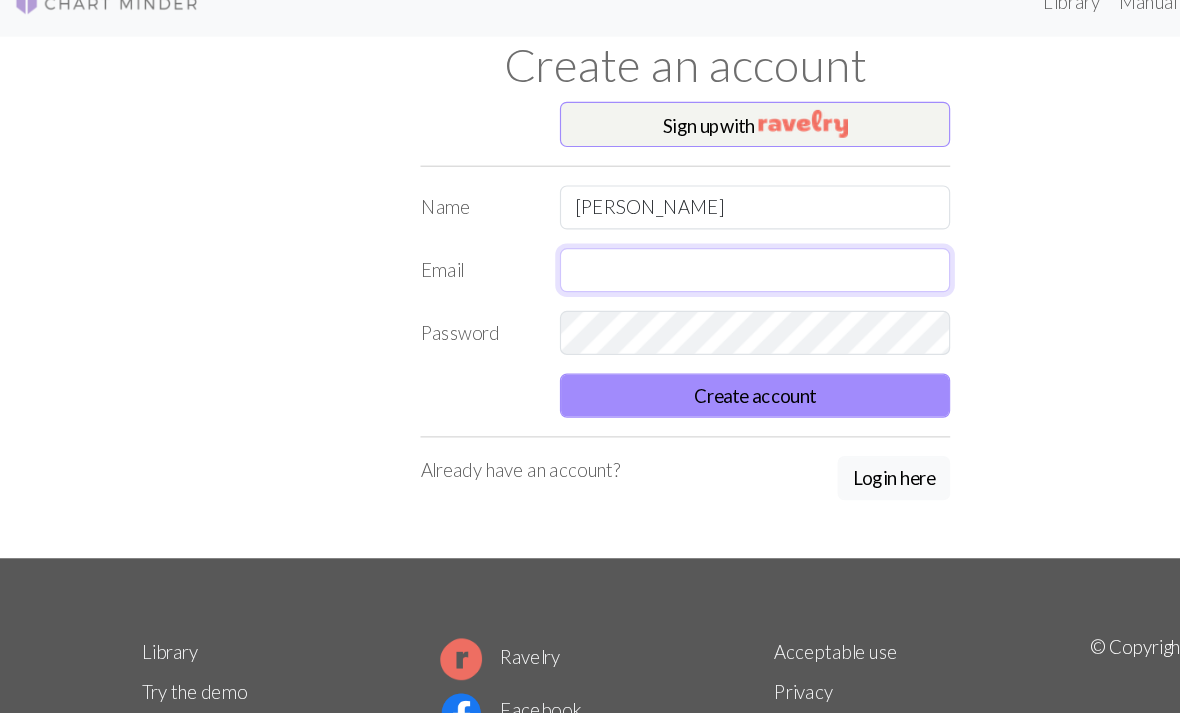 click at bounding box center (650, 261) 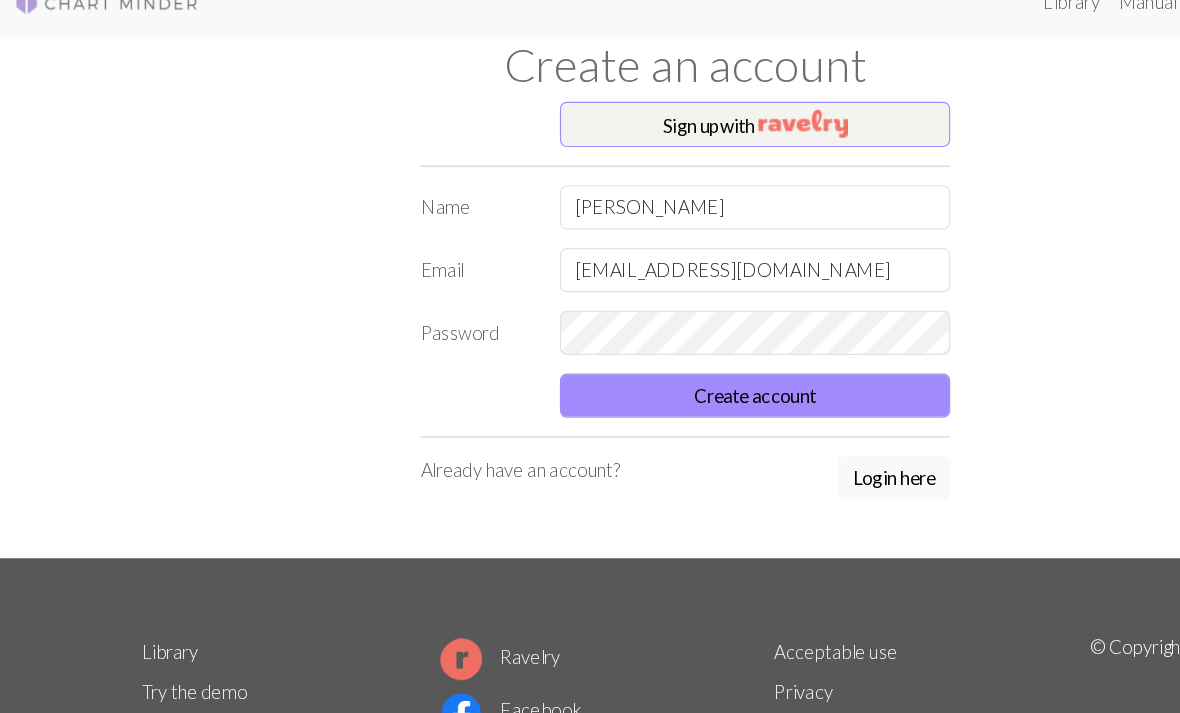click on "Create account" at bounding box center [650, 369] 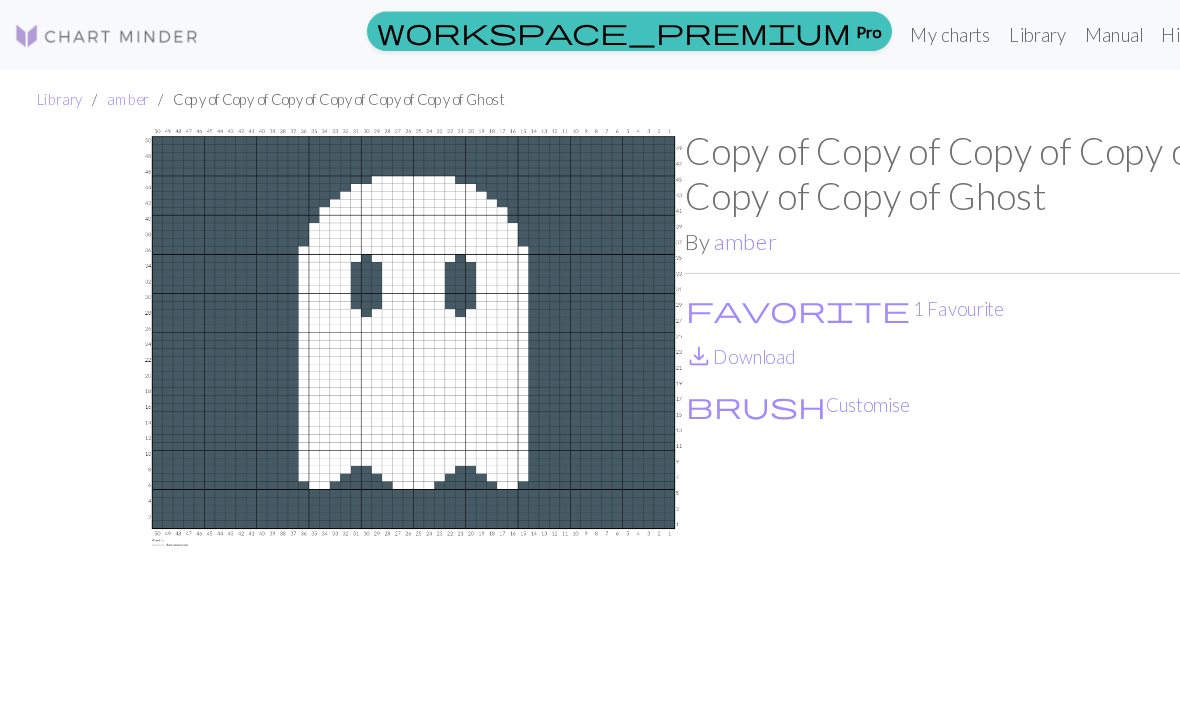 click on "brush Customise" at bounding box center [687, 349] 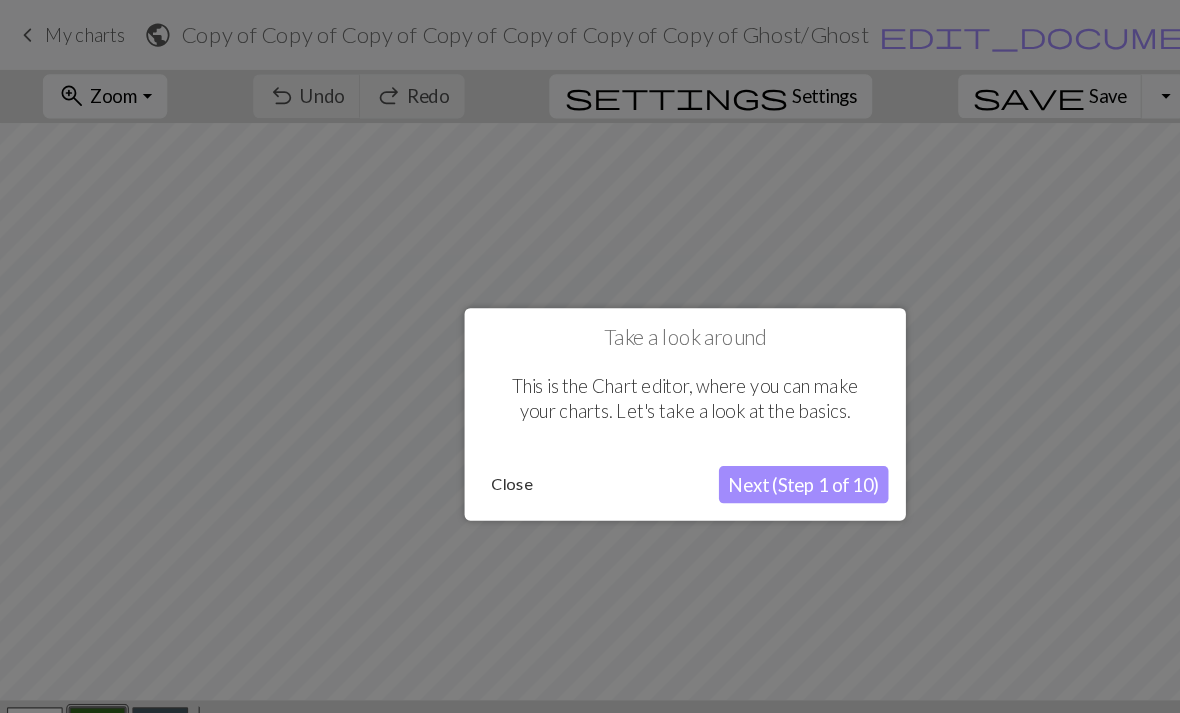 click on "Next (Step 1 of 10)" at bounding box center [692, 417] 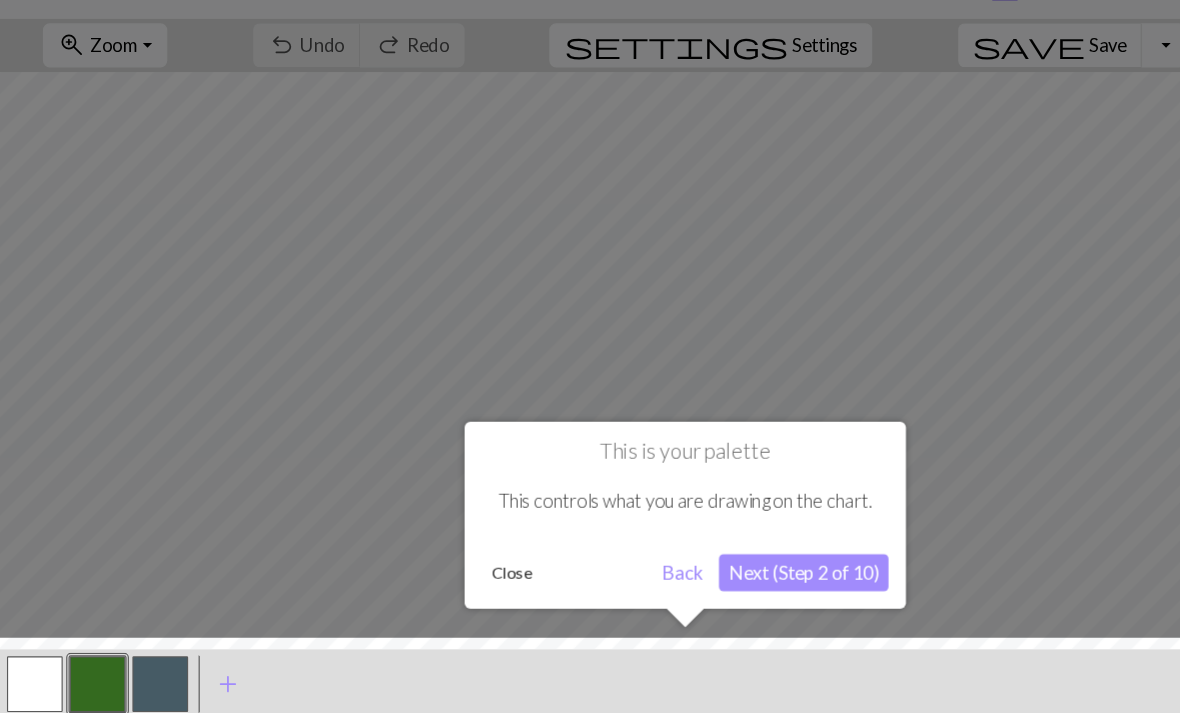 click on "Next (Step 2 of 10)" at bounding box center (692, 537) 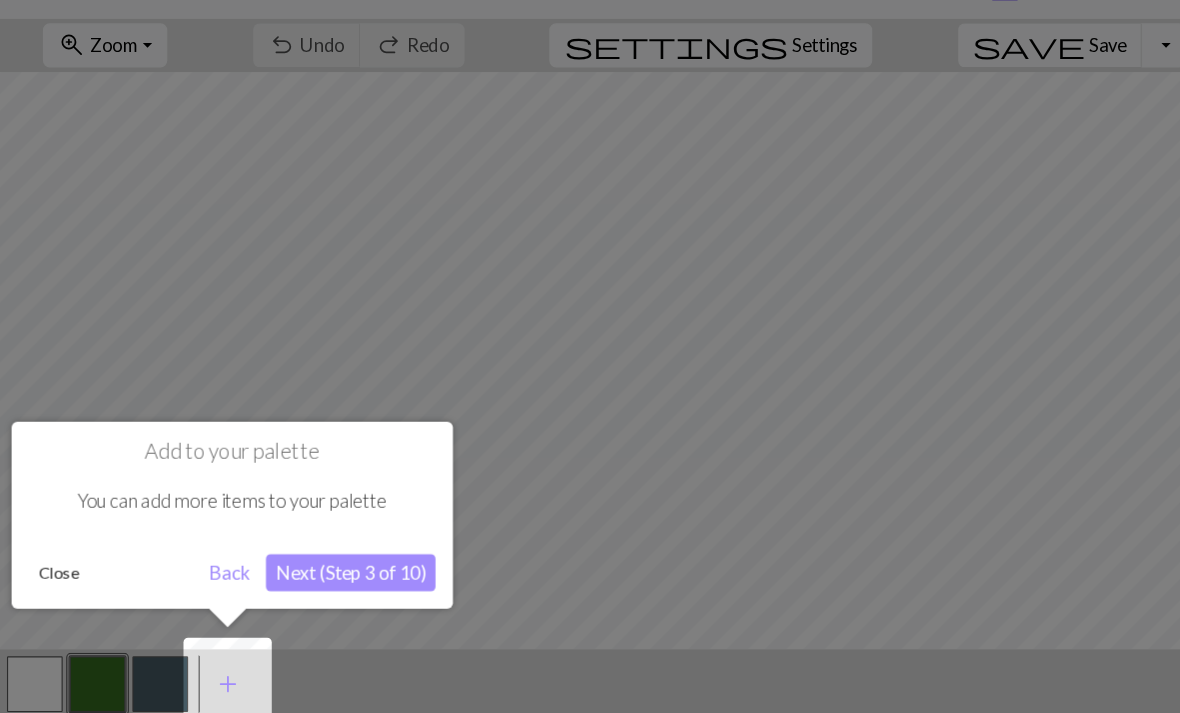 click on "Next (Step 3 of 10)" at bounding box center [302, 537] 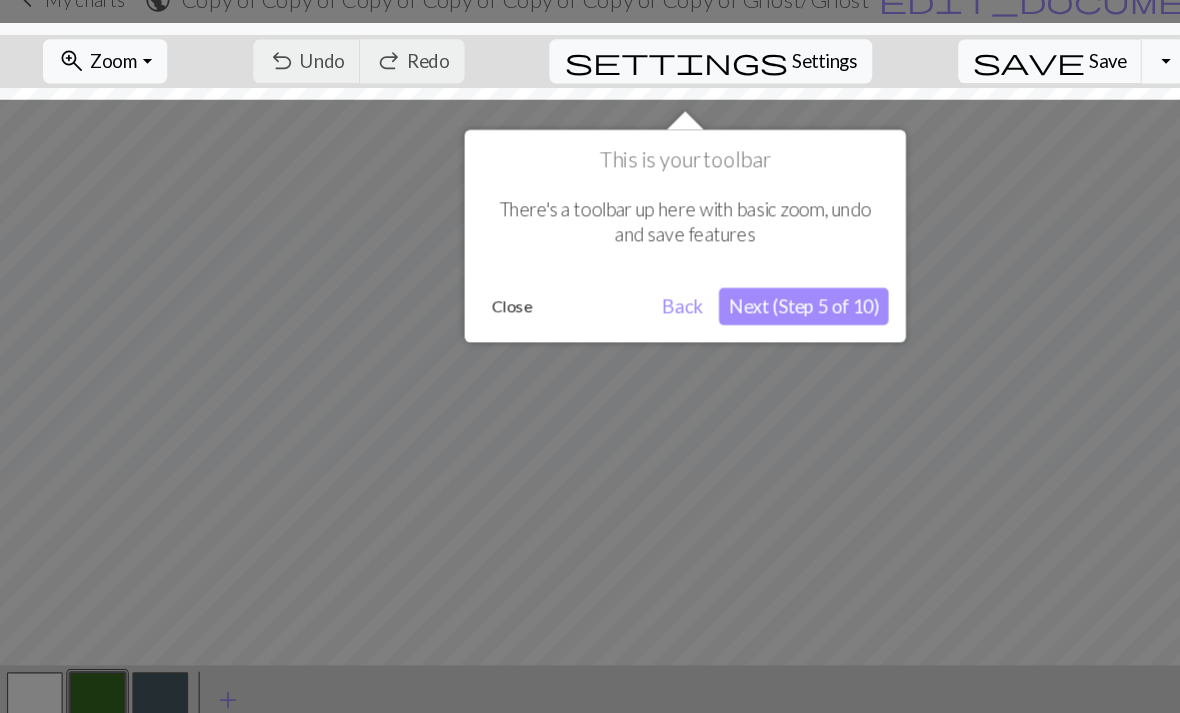 click on "Next (Step 5 of 10)" at bounding box center (692, 294) 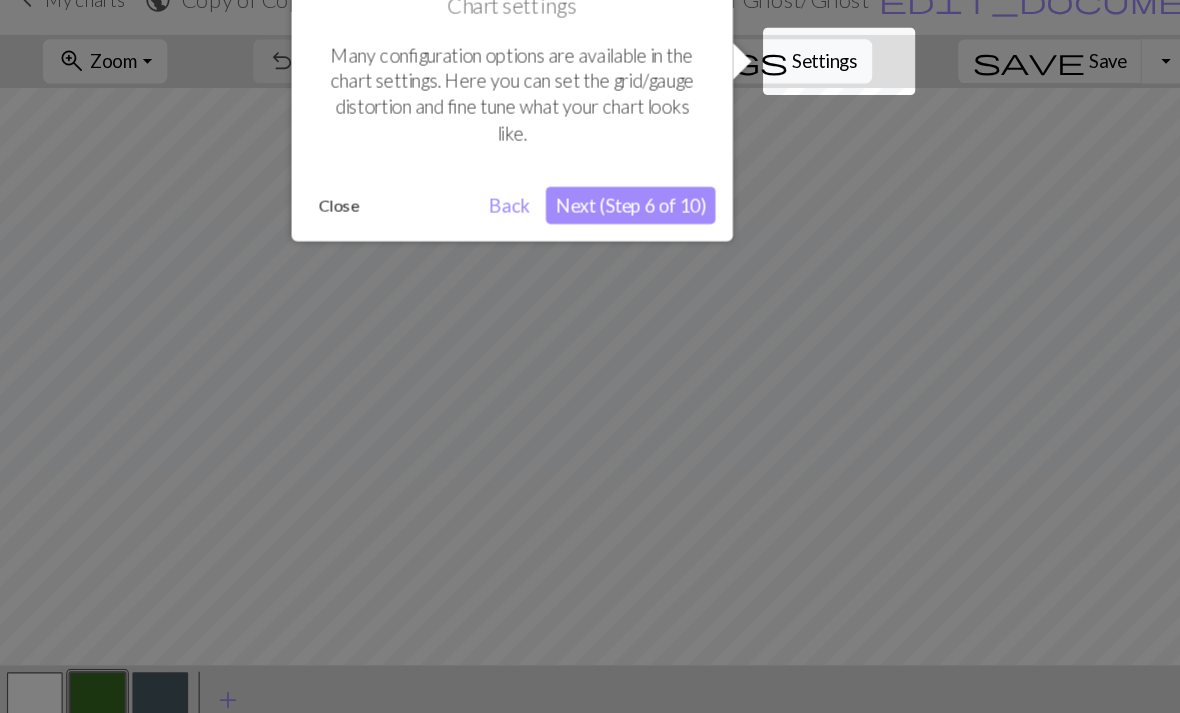 click on "Next (Step 6 of 10)" at bounding box center [543, 207] 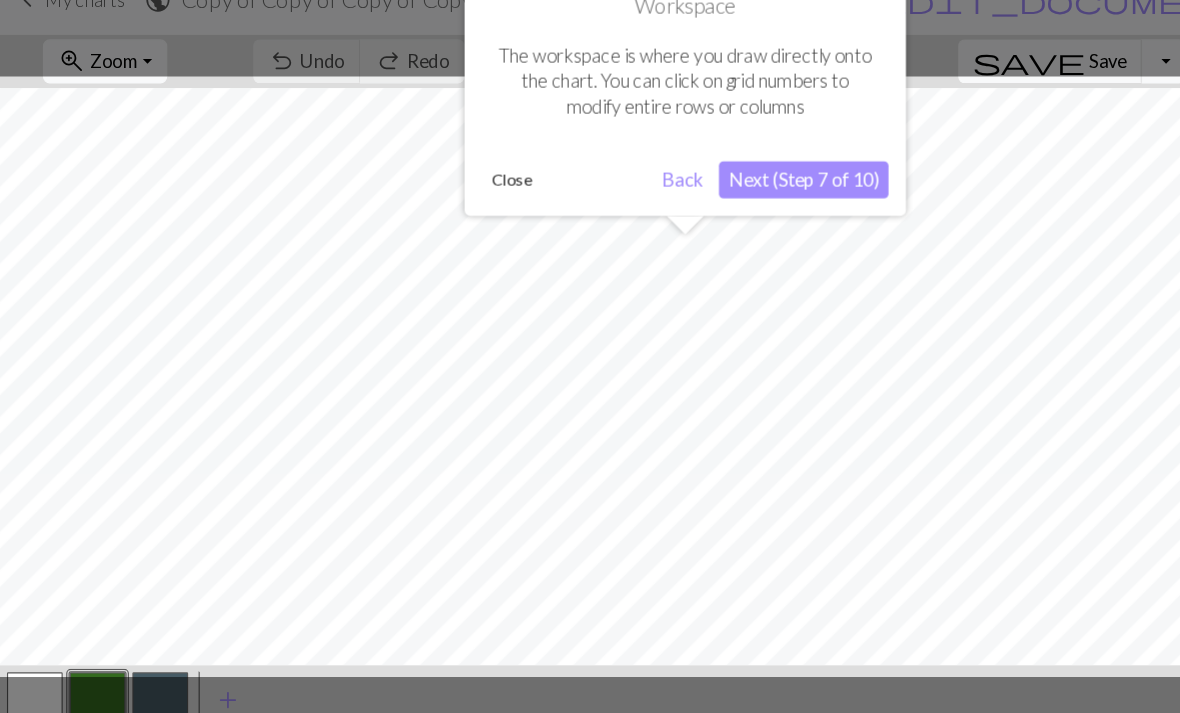 click on "Next (Step 7 of 10)" at bounding box center (692, 185) 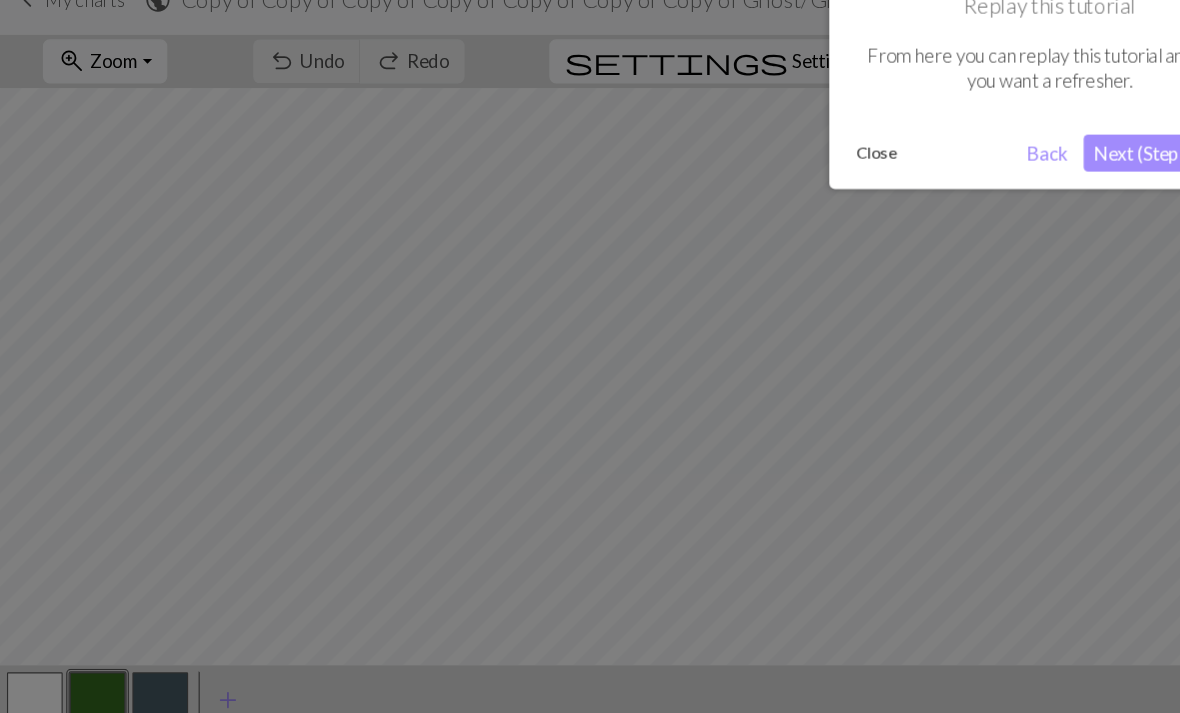 click on "Replay this tutorial From here you can replay this tutorial any time you want a refresher. Close Back Next (Step 8 of 10)" at bounding box center [904, 101] 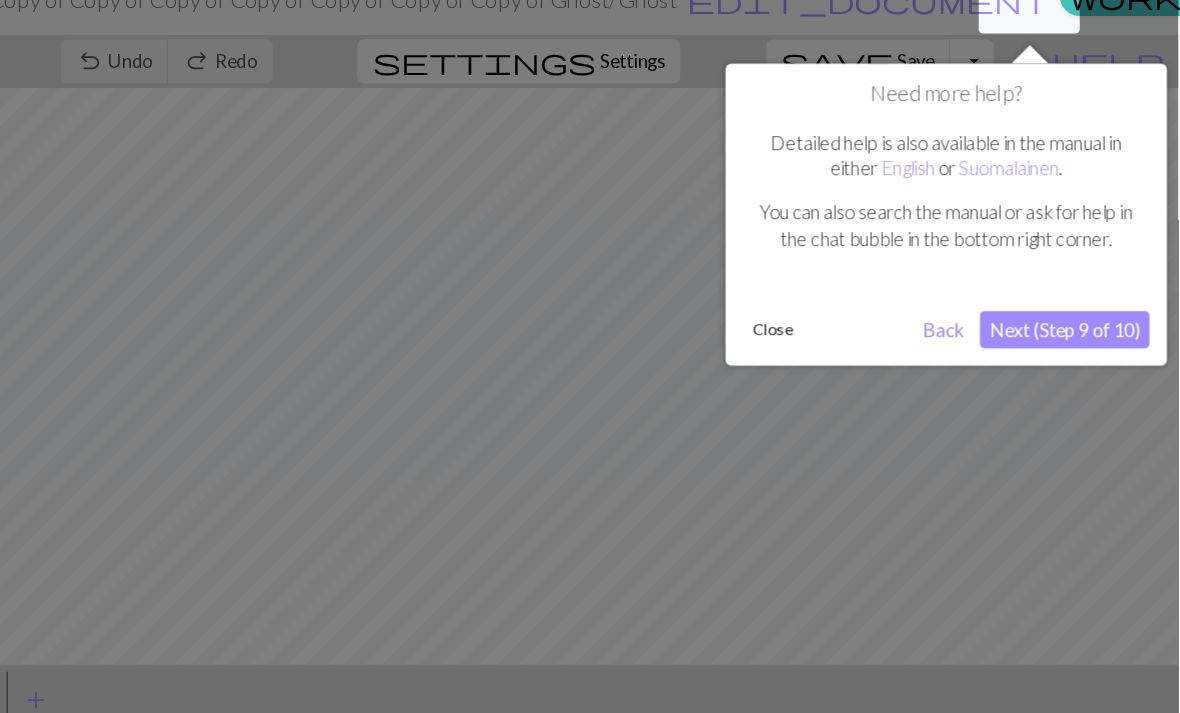 scroll, scrollTop: 0, scrollLeft: 0, axis: both 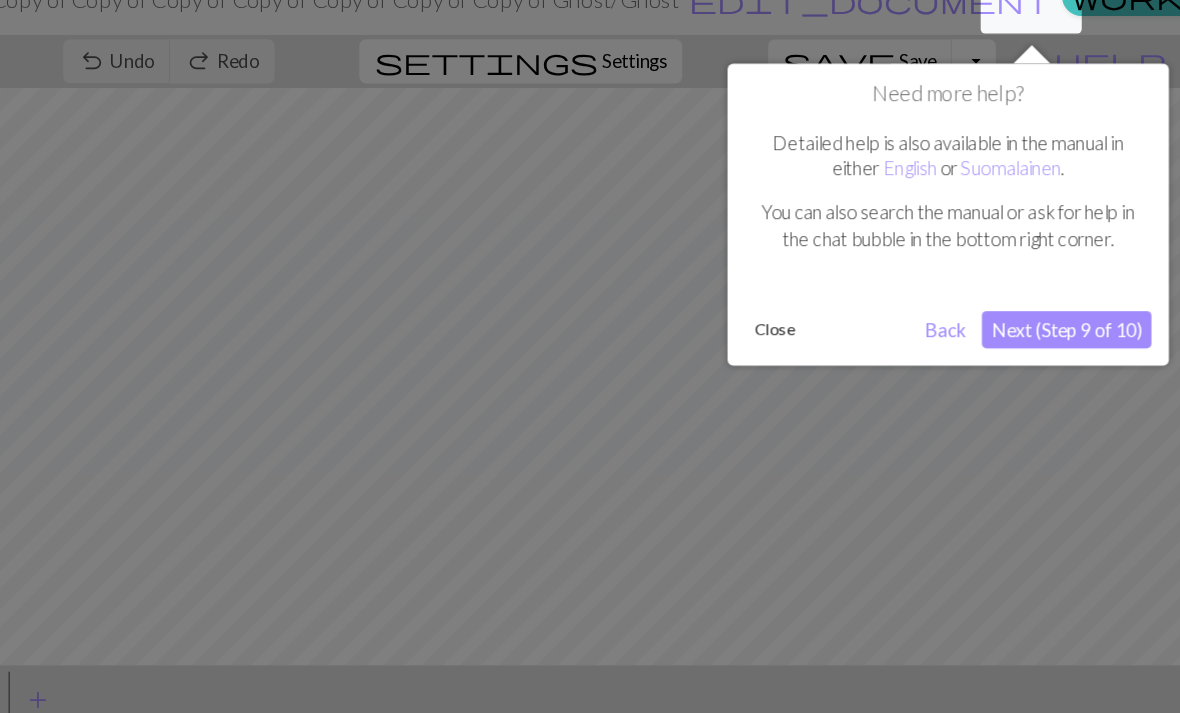 click on "Next (Step 9 of 10)" at bounding box center (1082, 314) 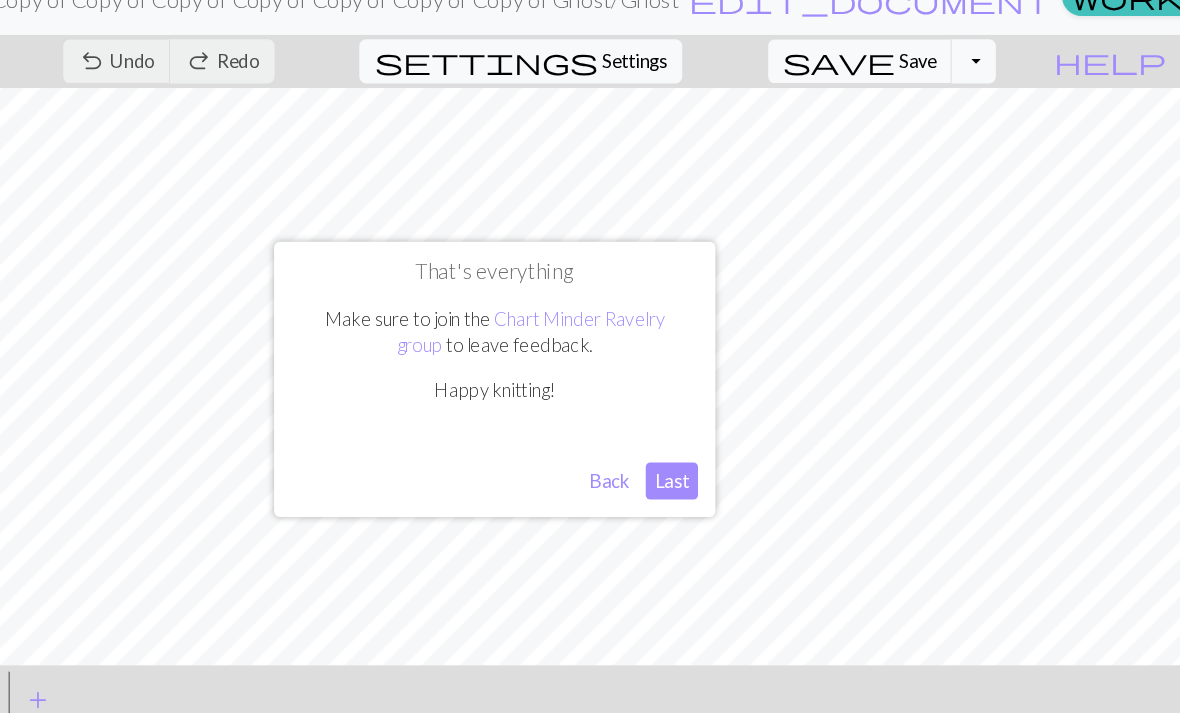 click on "Last" at bounding box center [742, 444] 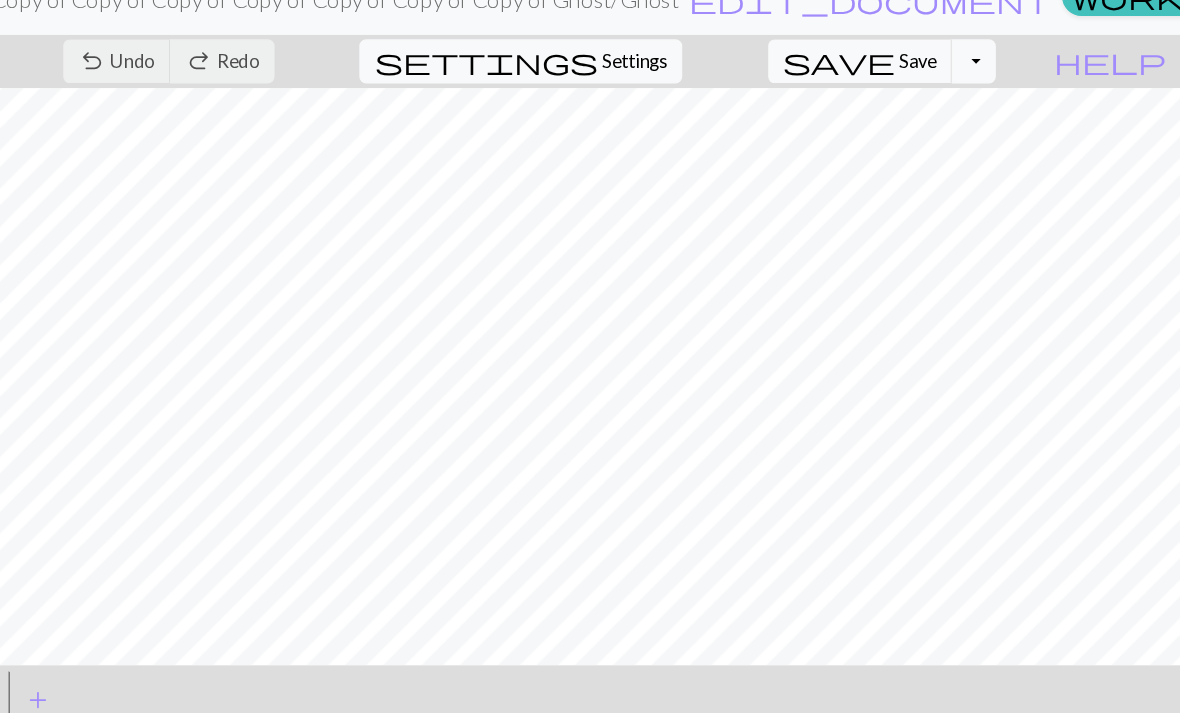 scroll, scrollTop: 0, scrollLeft: 0, axis: both 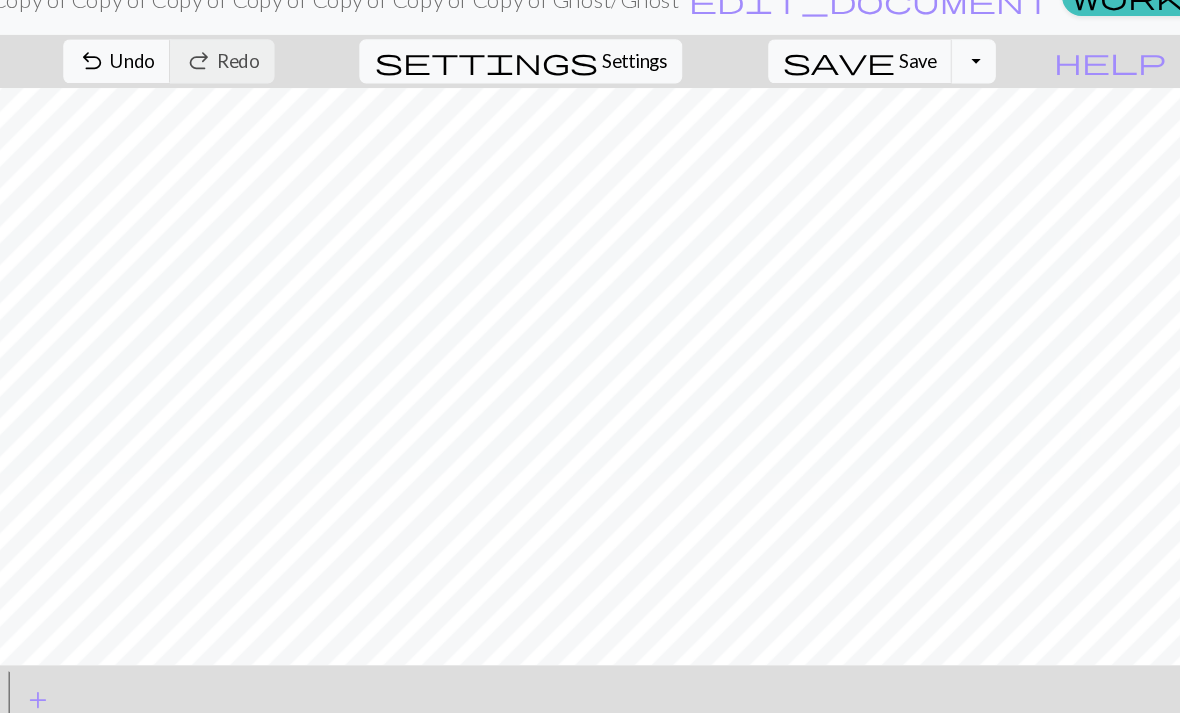 click on "undo Undo Undo" at bounding box center (264, 83) 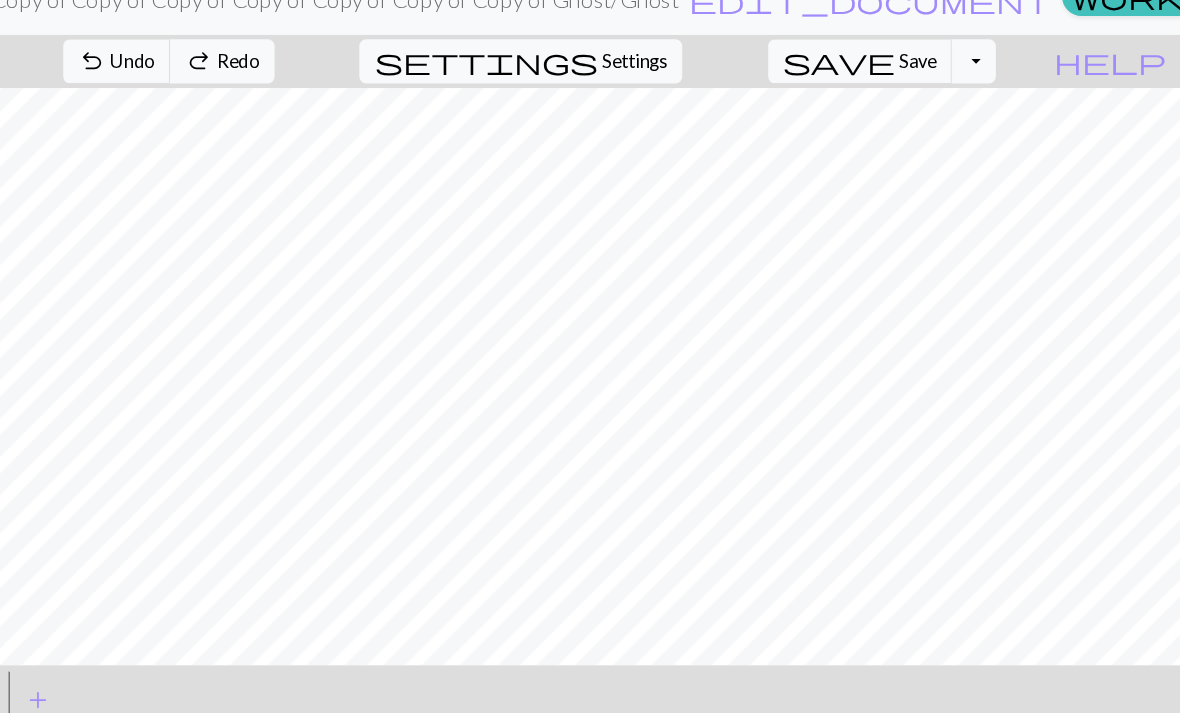 click on "undo Undo Undo" at bounding box center [264, 83] 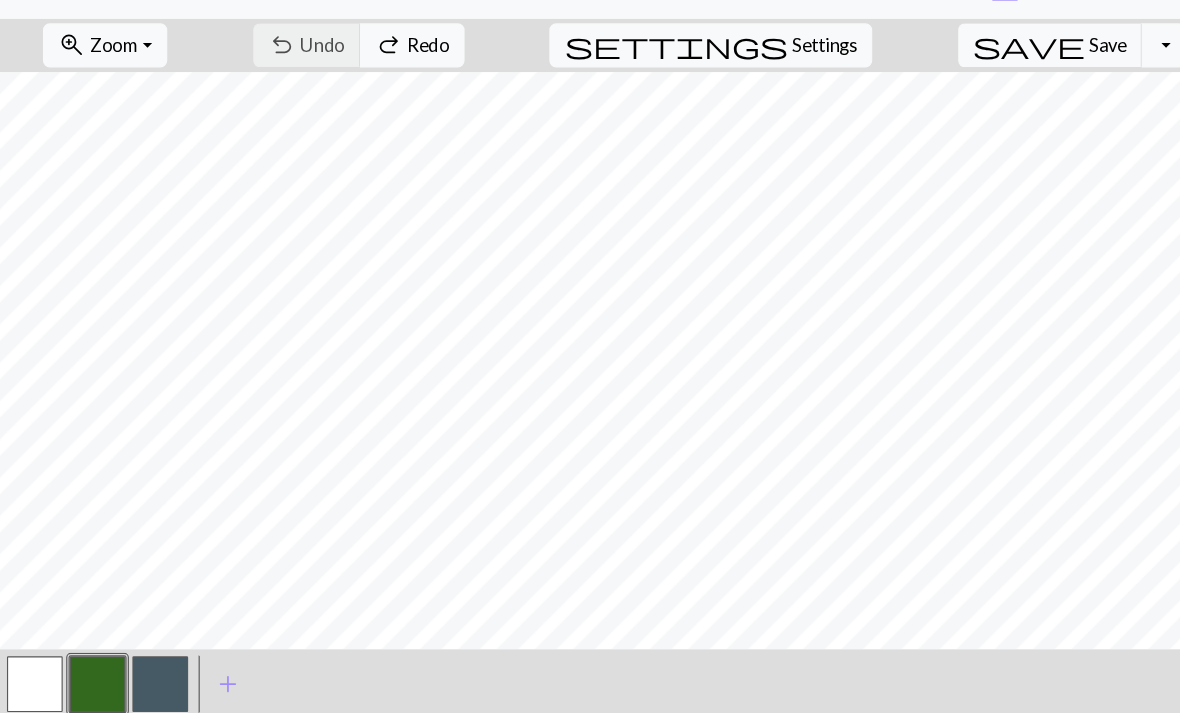 click on "Zoom" at bounding box center (98, 82) 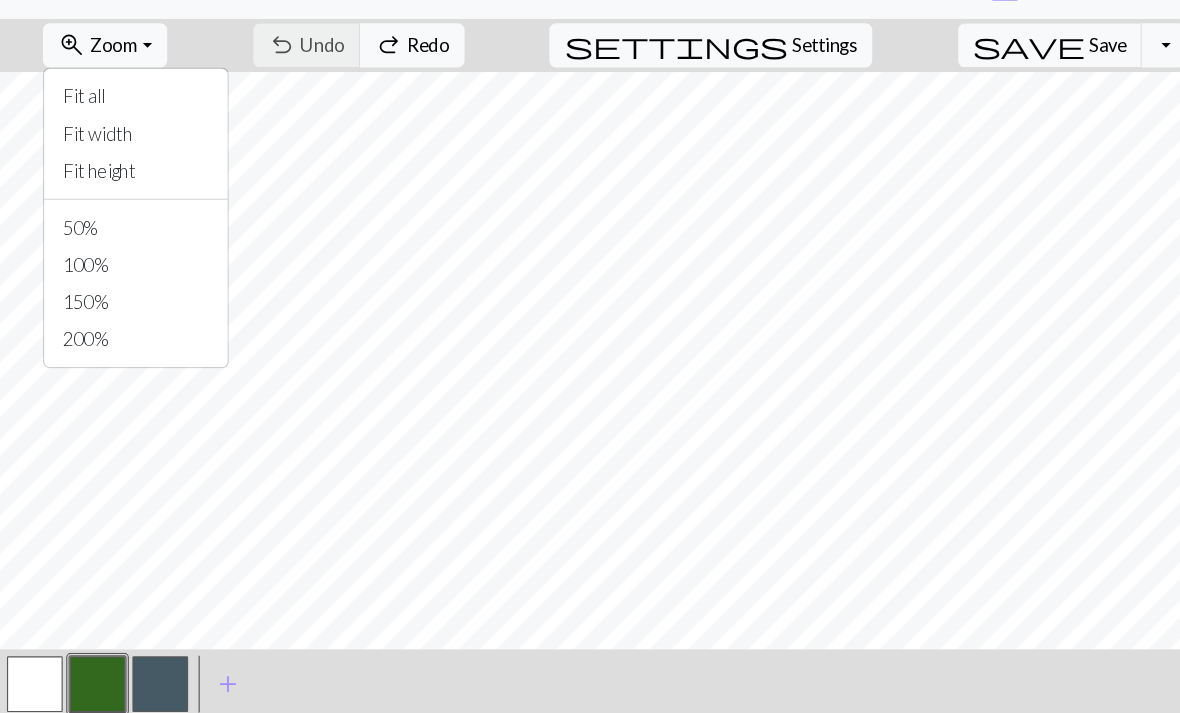 click on "50%" at bounding box center [117, 240] 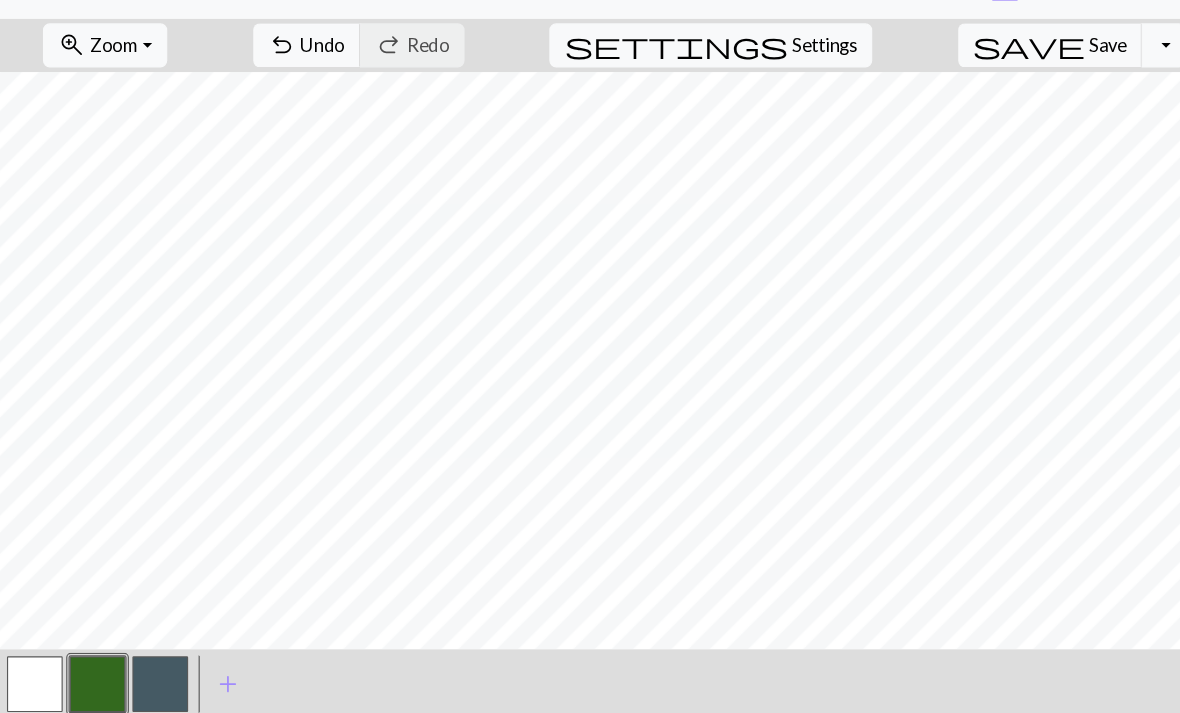 click on "undo" at bounding box center [243, 83] 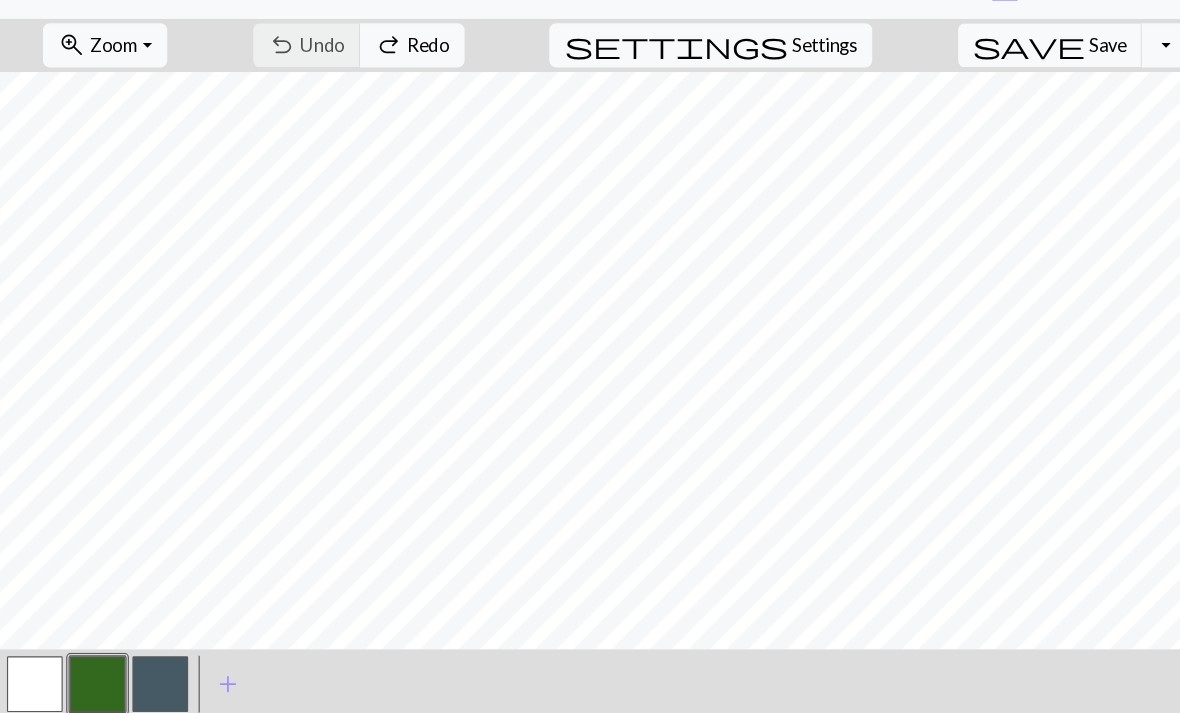 click on "Settings" at bounding box center (710, 83) 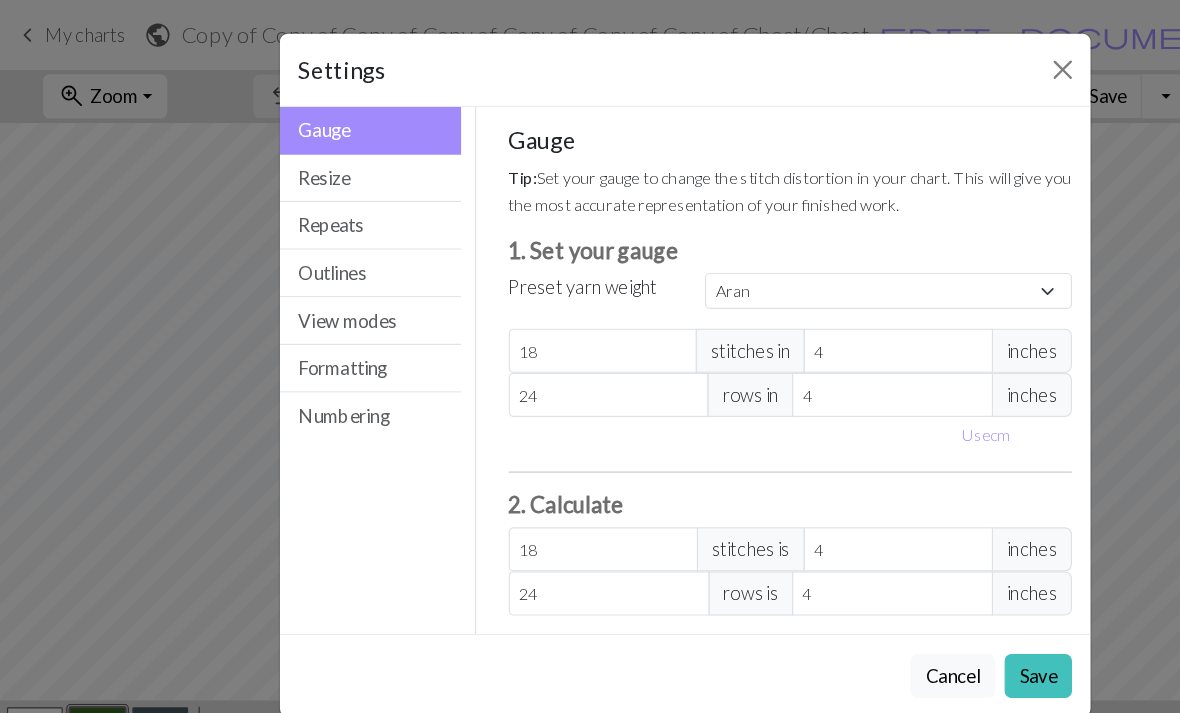 click on "Resize" at bounding box center (319, 153) 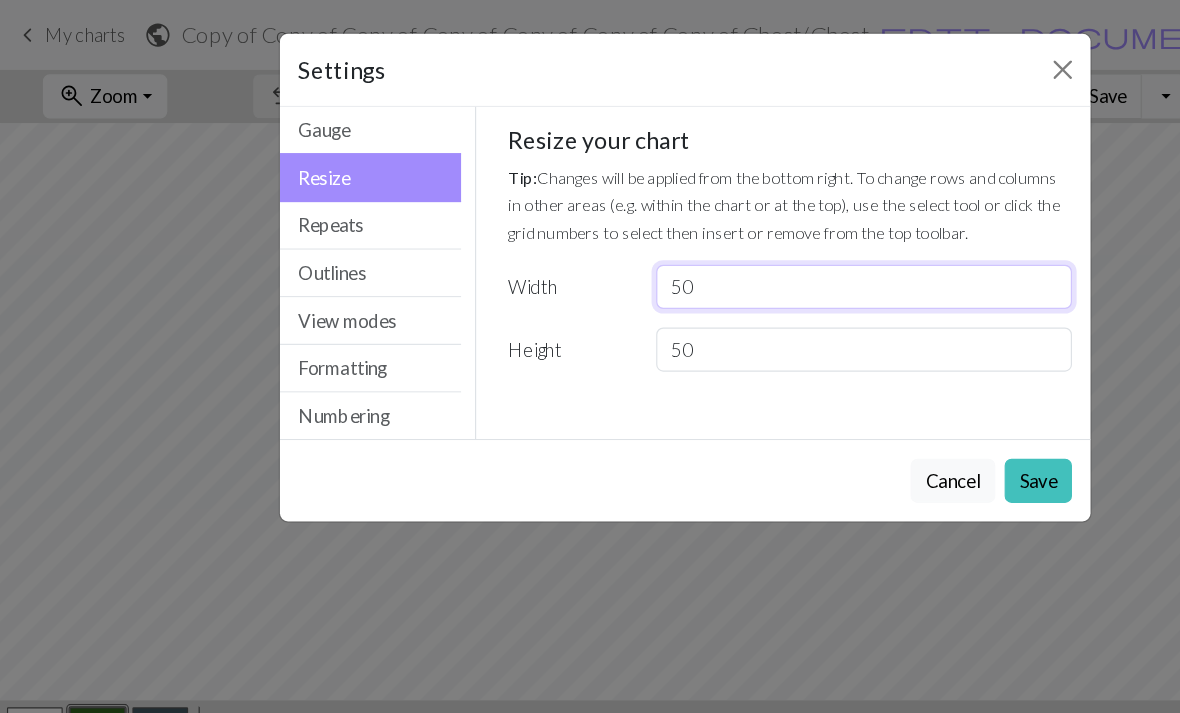 click on "50" at bounding box center (744, 247) 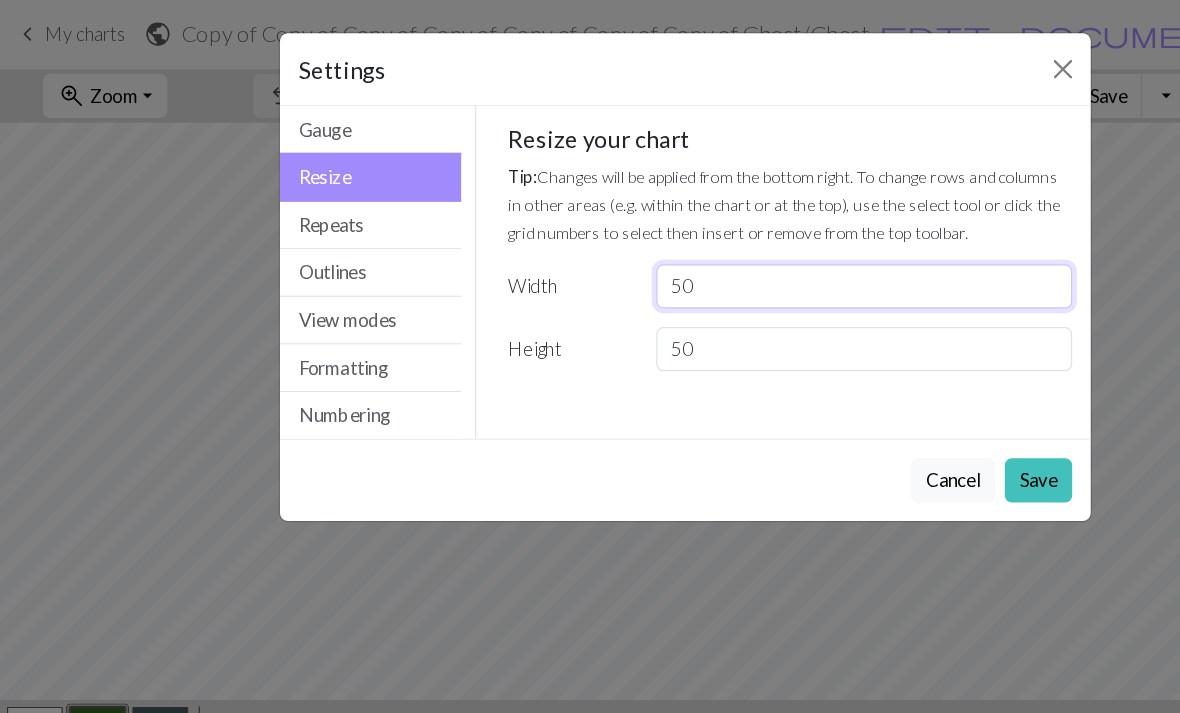type on "5" 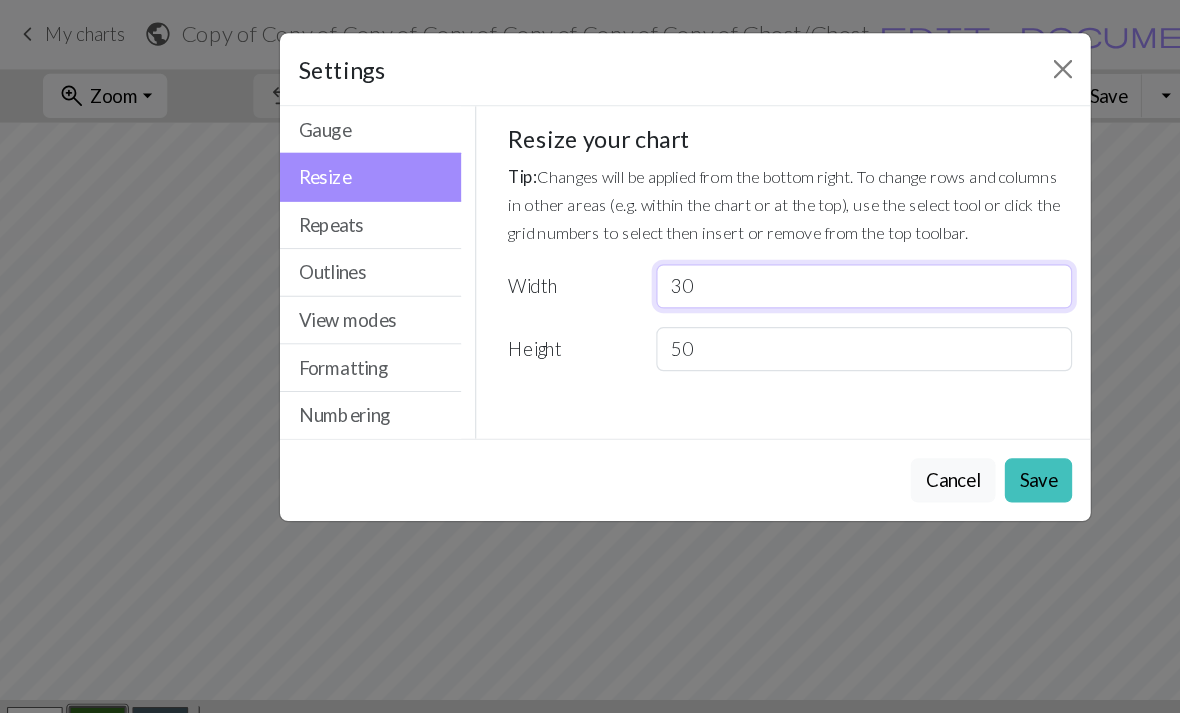 type on "30" 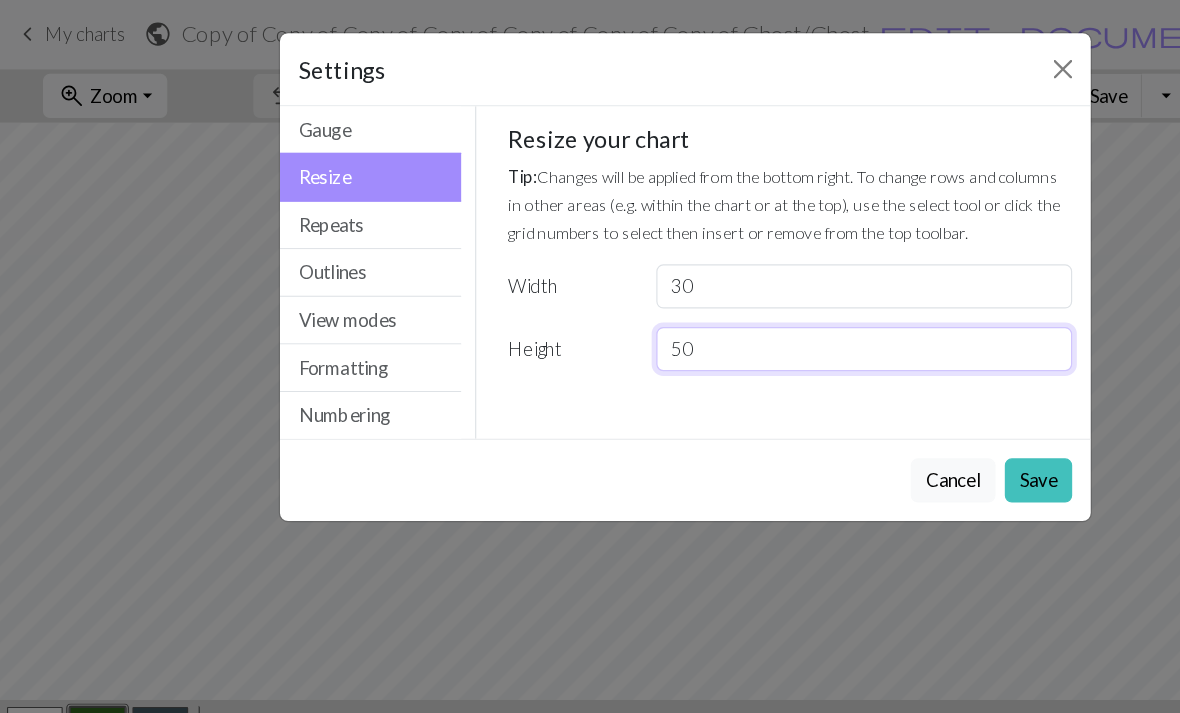 click on "50" at bounding box center (744, 301) 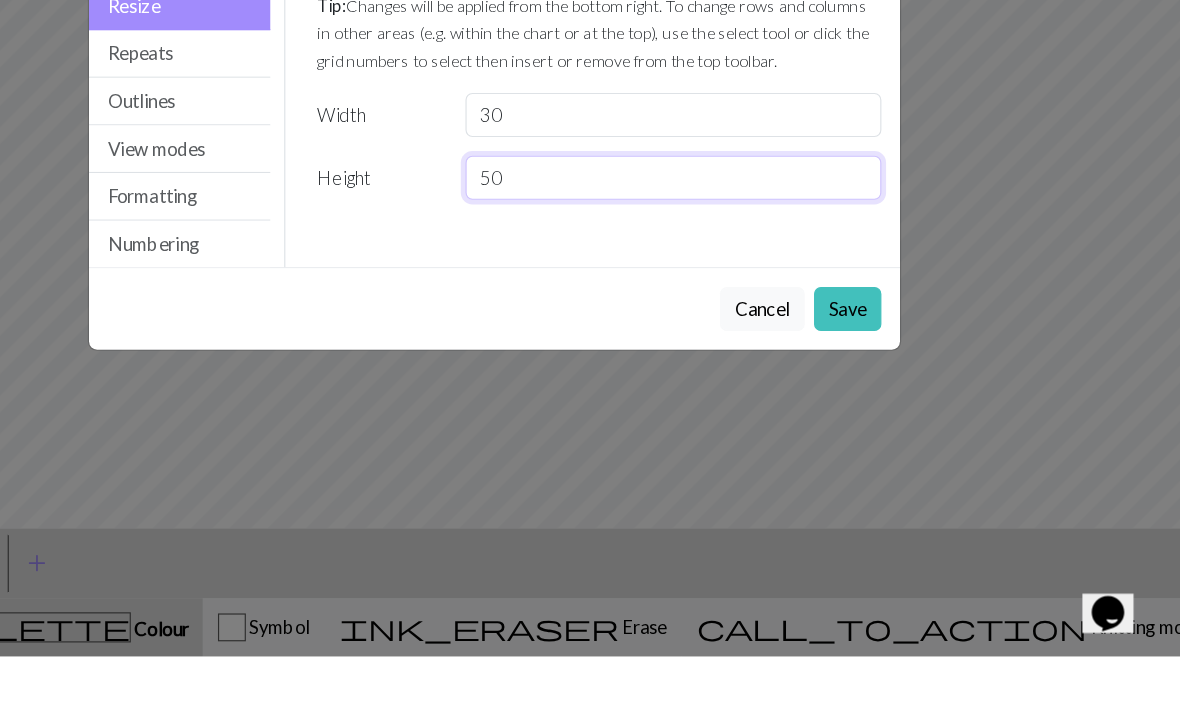 type on "5" 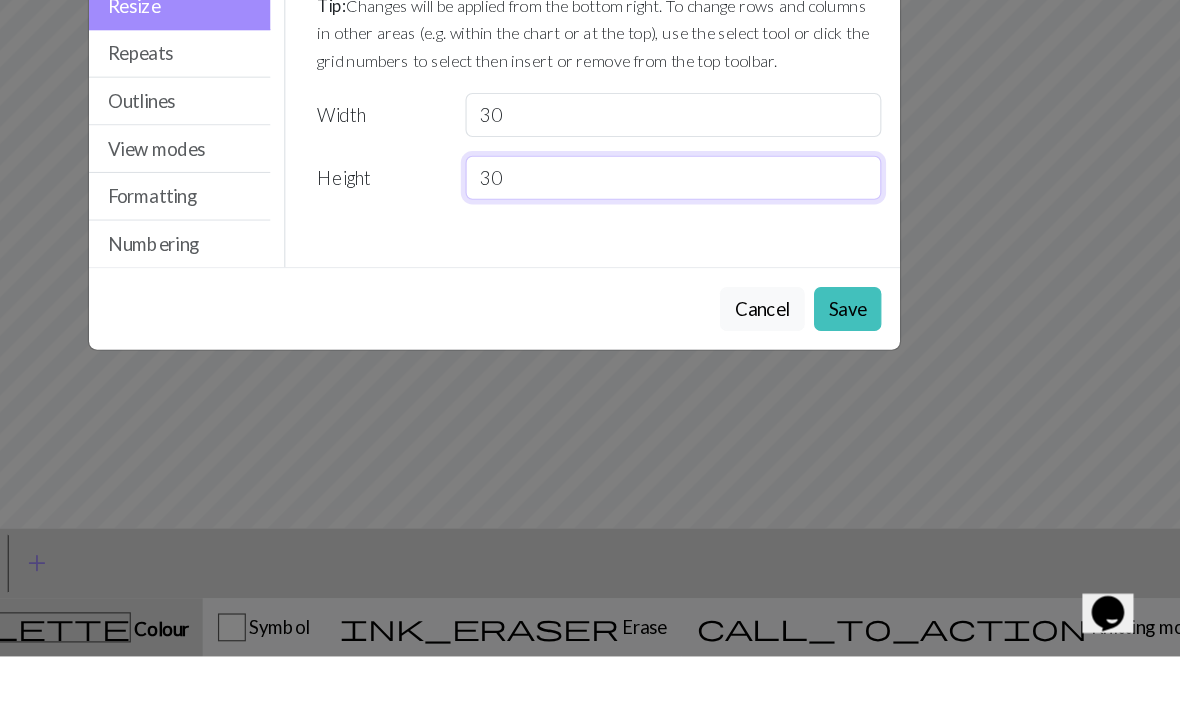 type on "30" 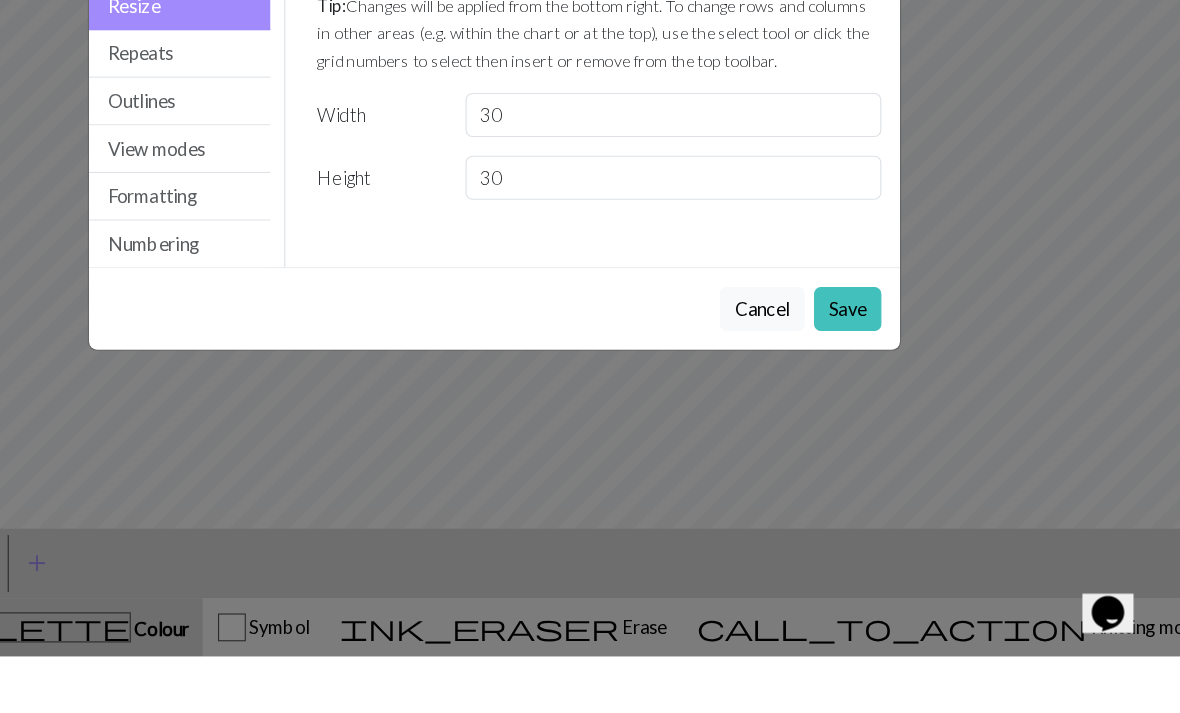 click on "Save" at bounding box center [894, 414] 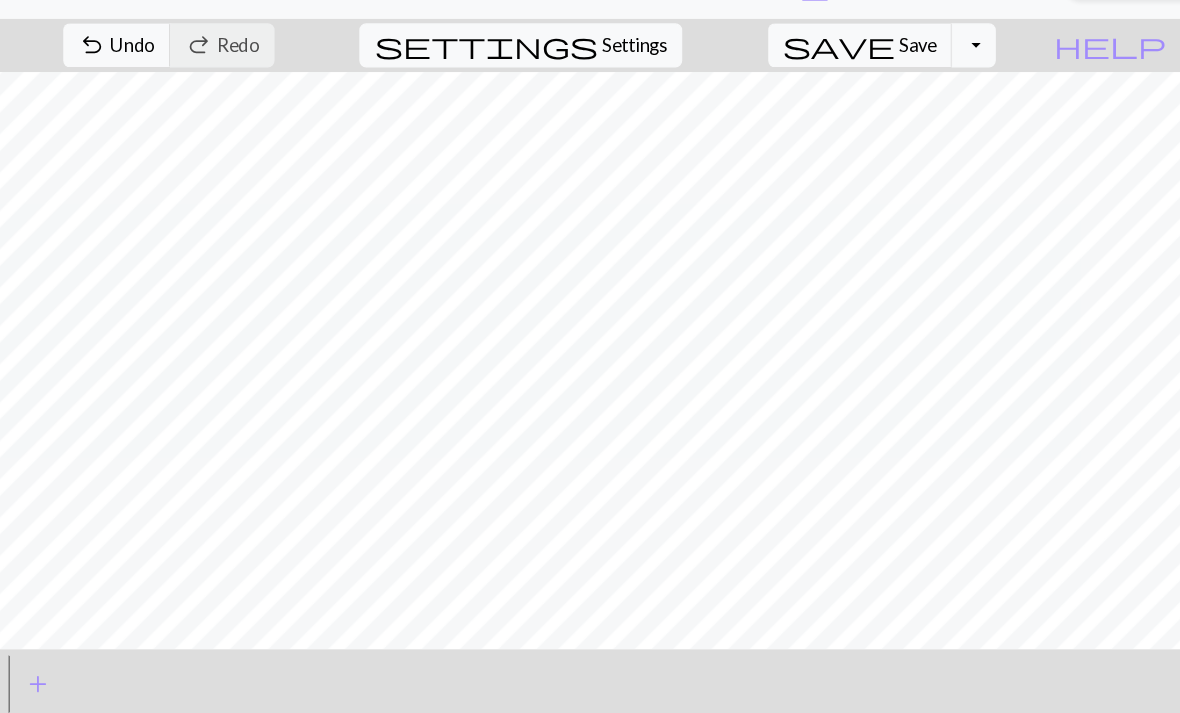click on "settings  Settings" at bounding box center [612, 83] 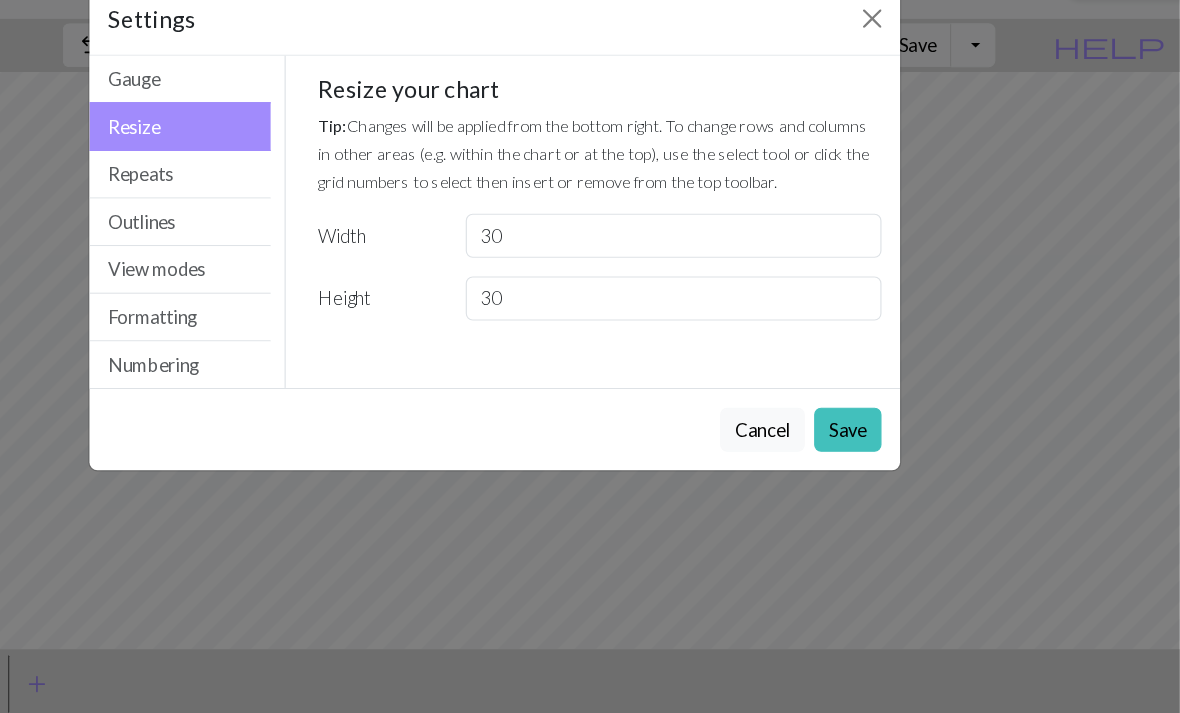 click on "Outlines" at bounding box center [319, 235] 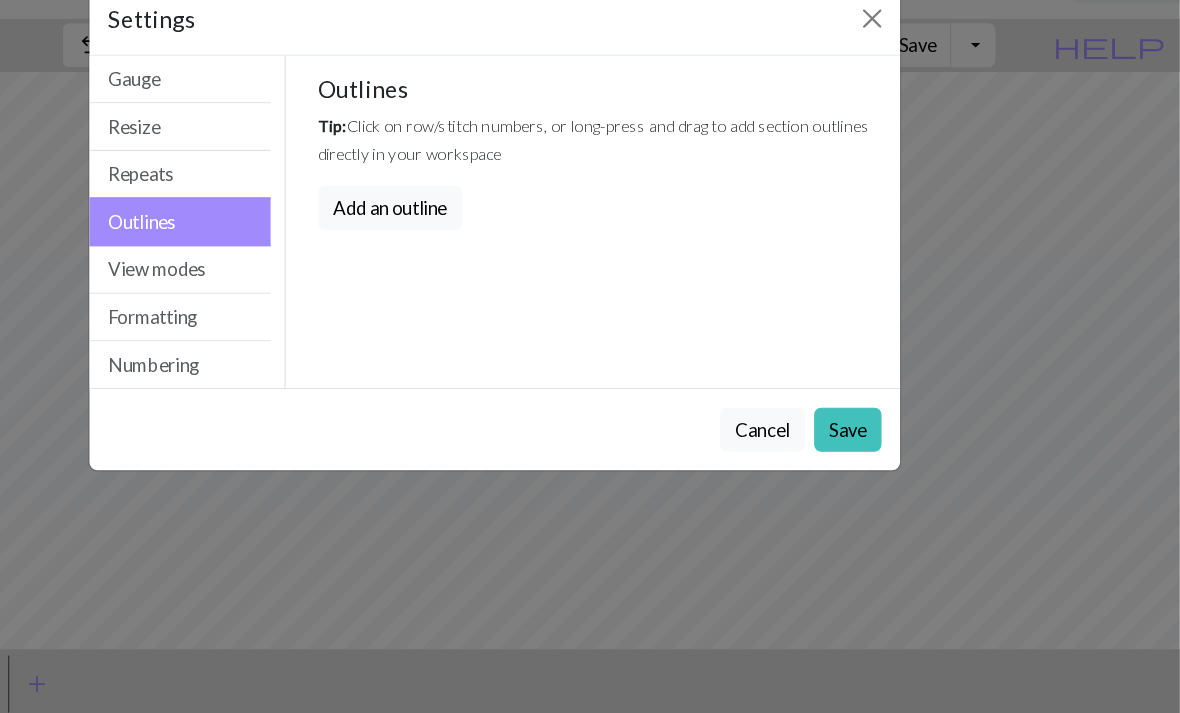 click on "View modes" at bounding box center (319, 276) 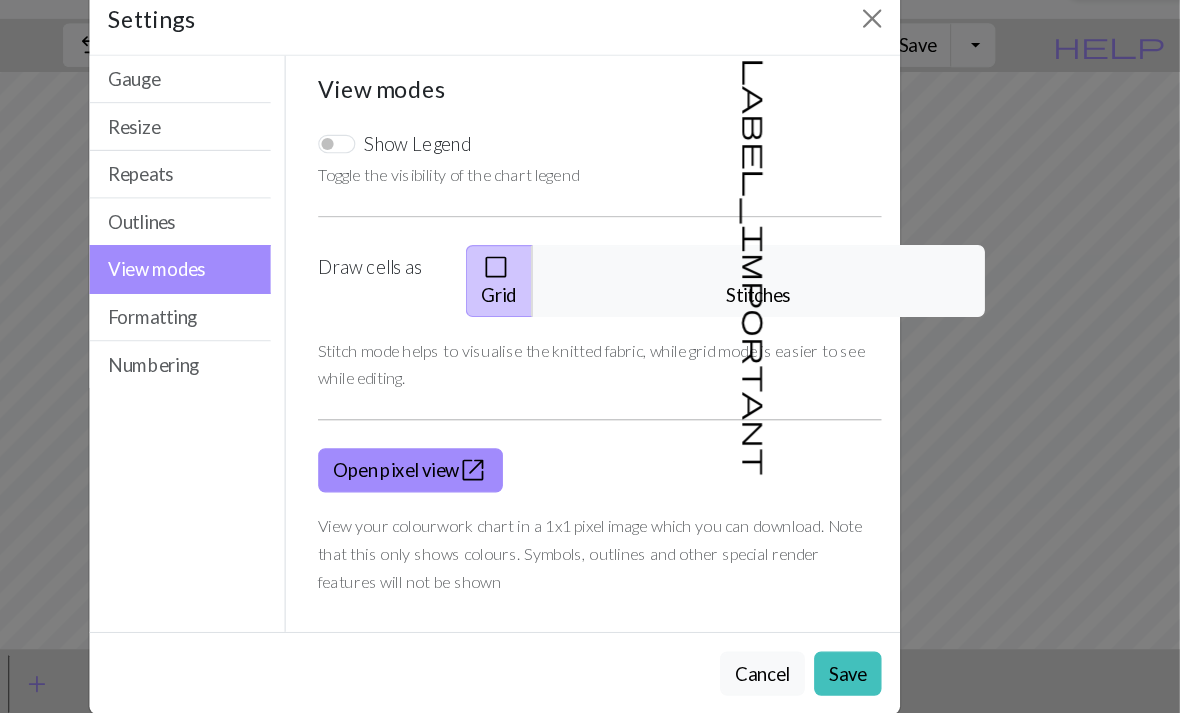 click on "Formatting" at bounding box center (319, 317) 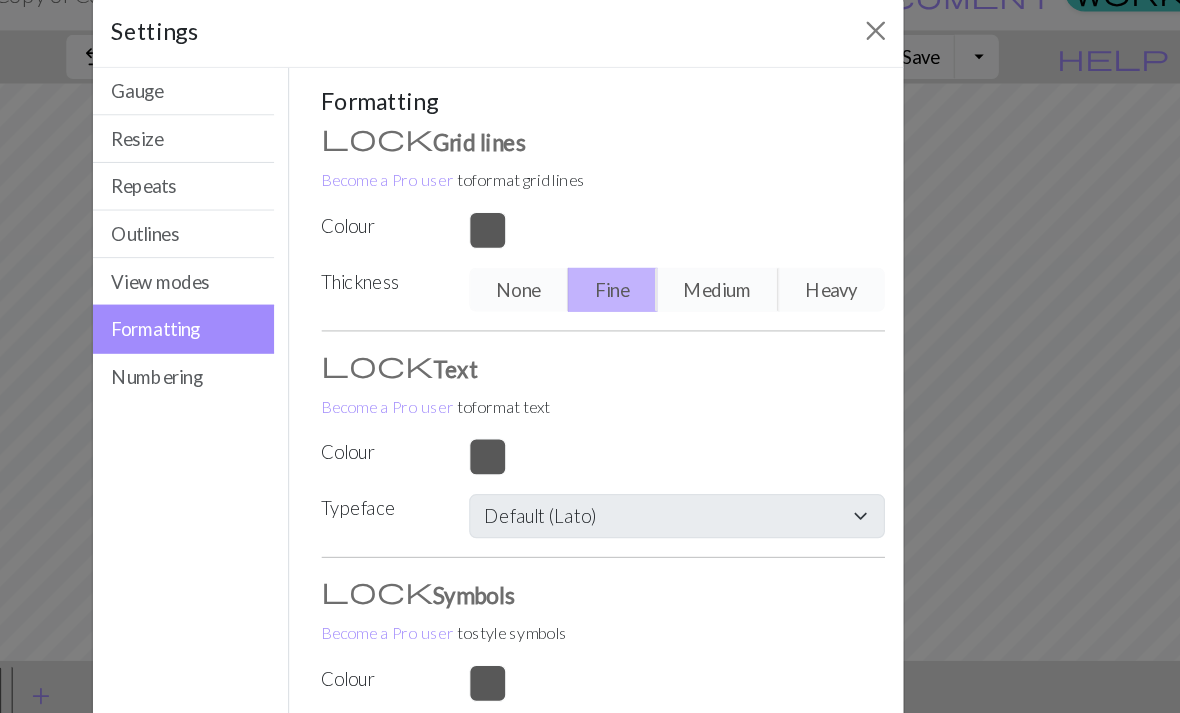 click on "Numbering" at bounding box center [319, 358] 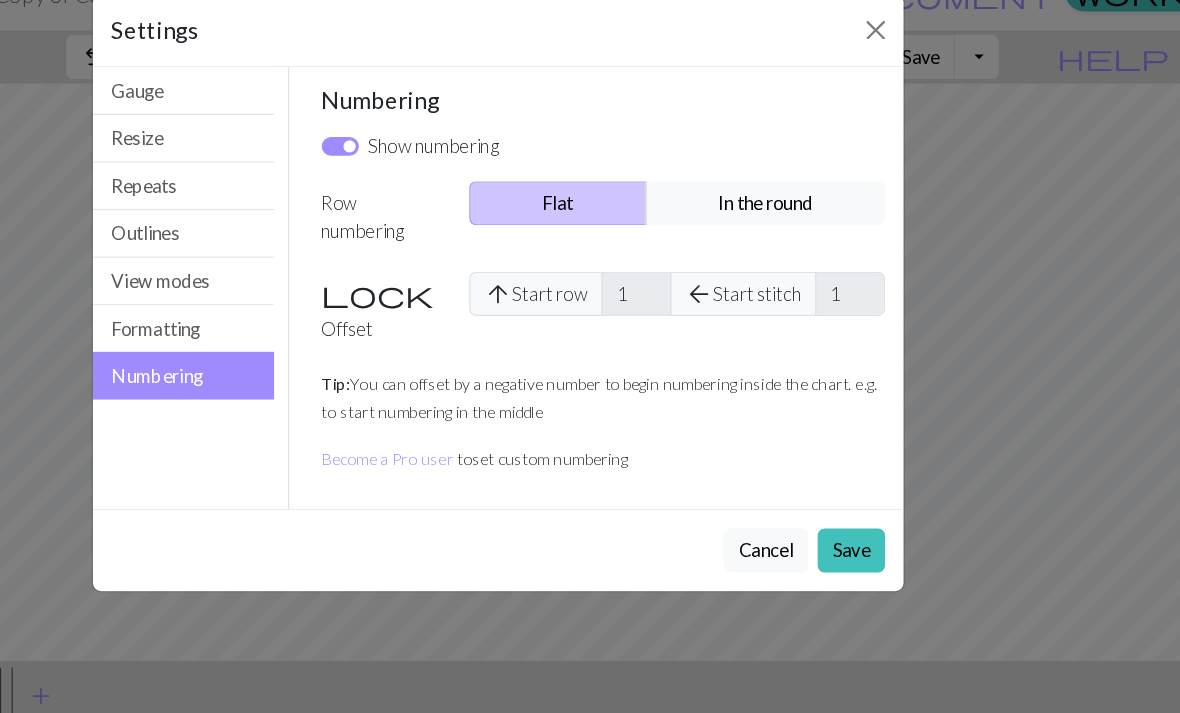 click on "Formatting" at bounding box center (319, 317) 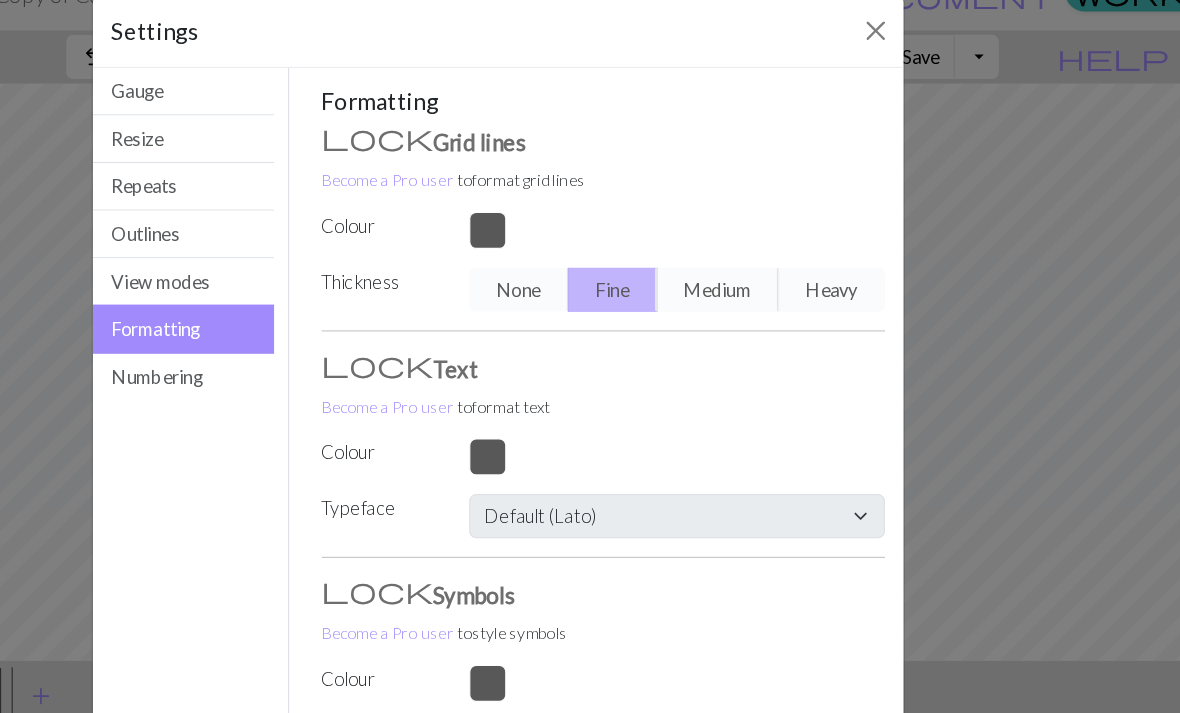 click on "View modes" at bounding box center [319, 276] 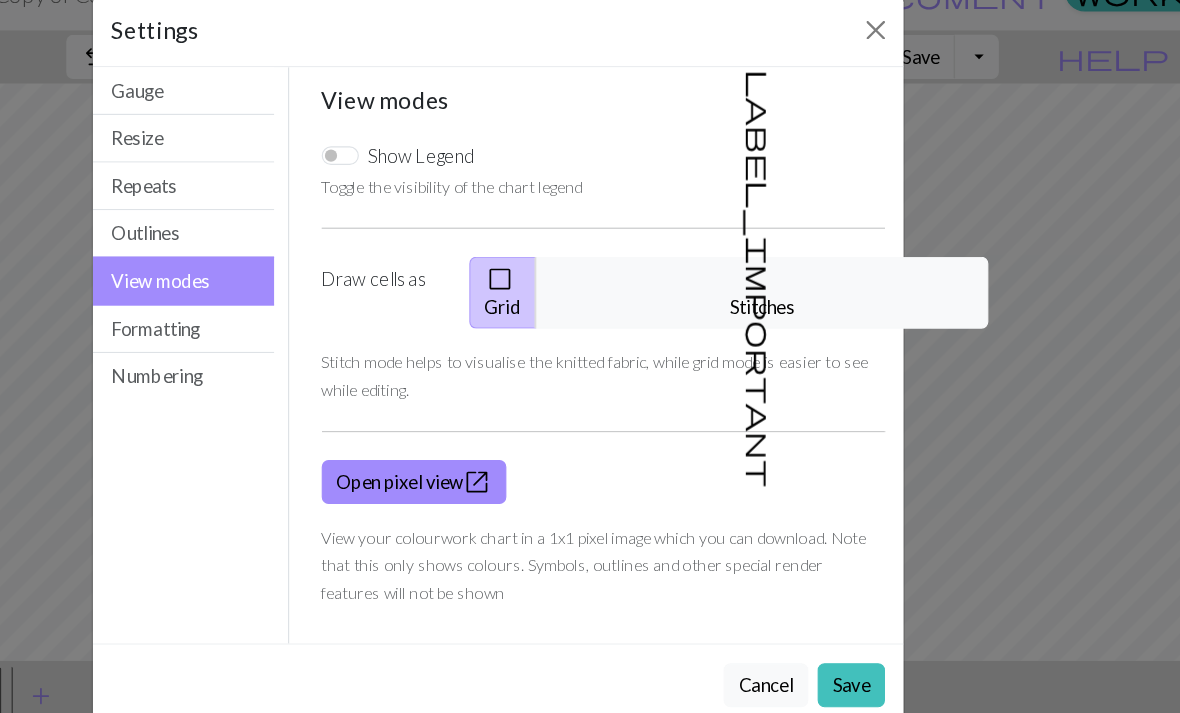 click on "View modes" at bounding box center [319, 276] 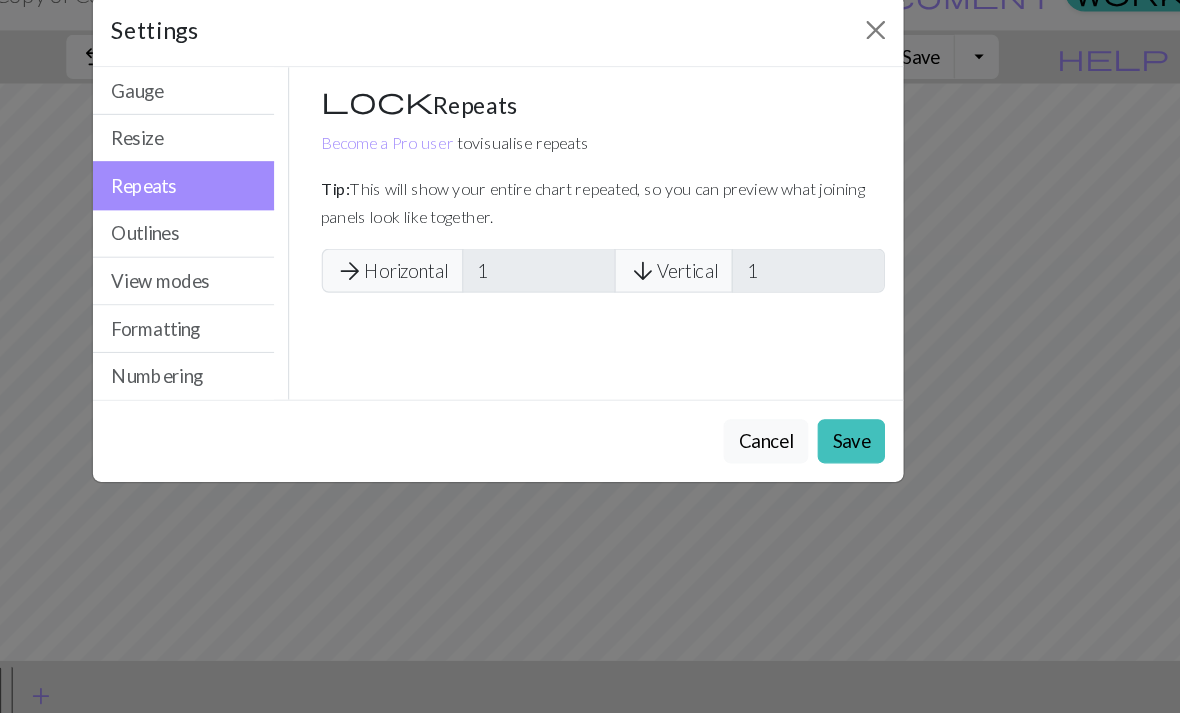 click on "Resize" at bounding box center [319, 153] 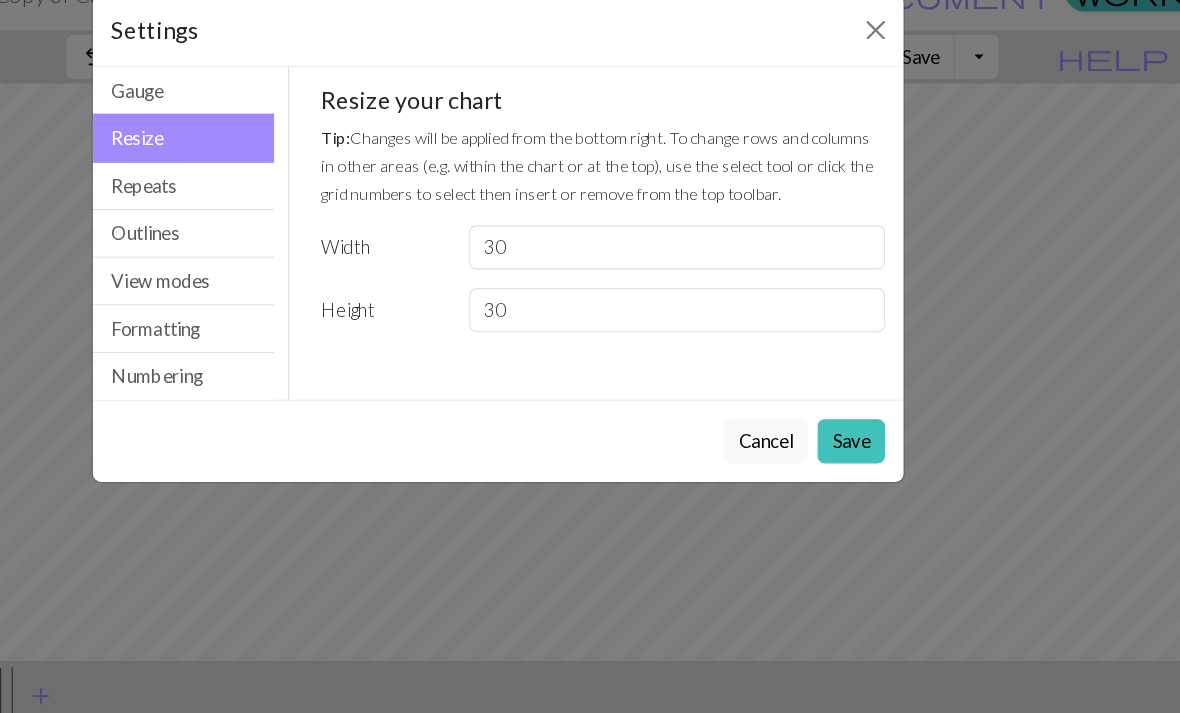 click on "Gauge" at bounding box center [319, 112] 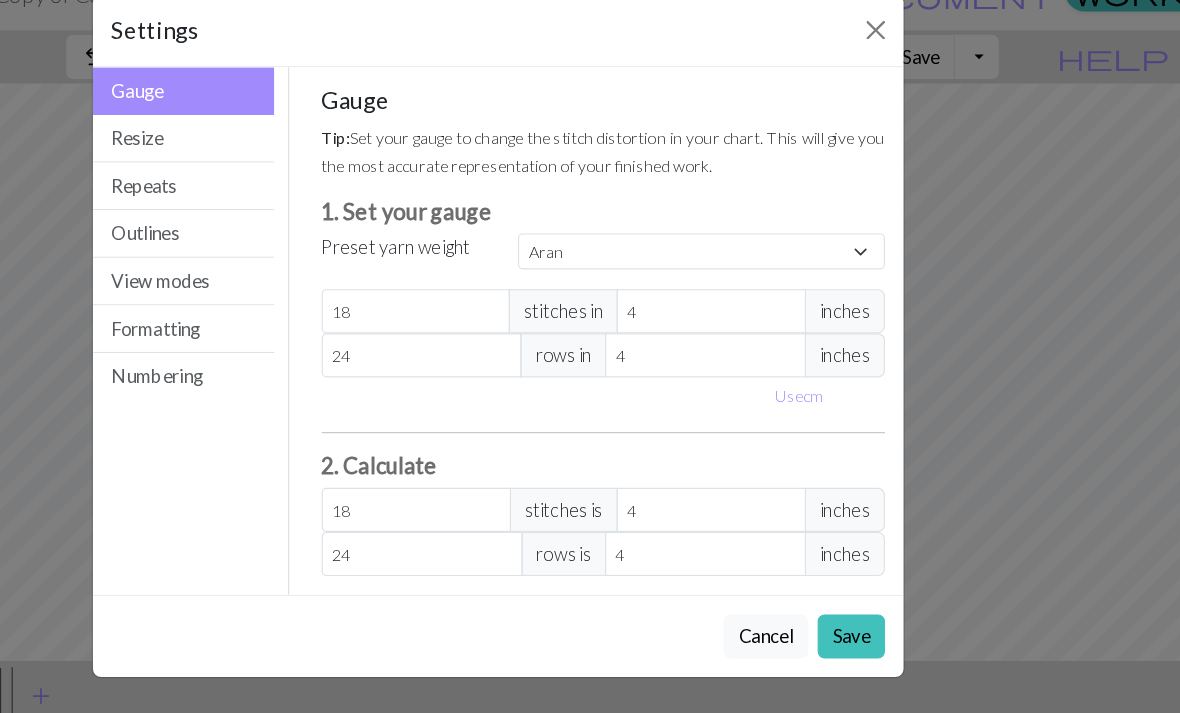 click on "Resize" at bounding box center (319, 153) 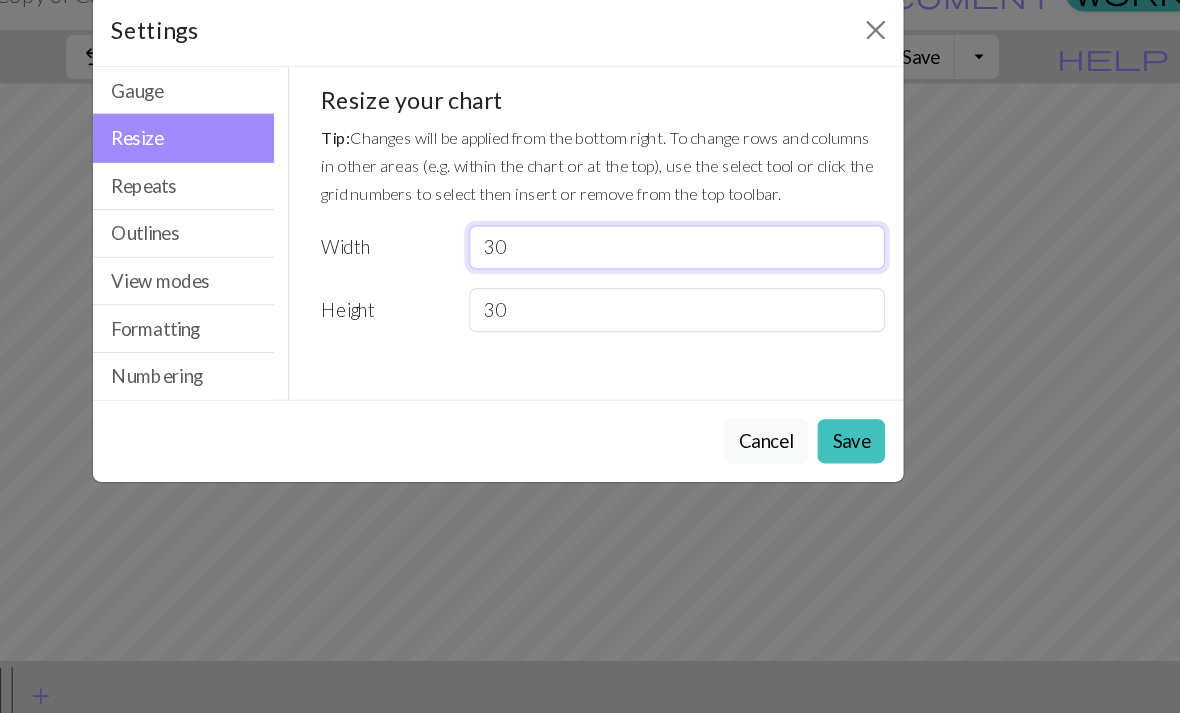 click on "30" at bounding box center [744, 247] 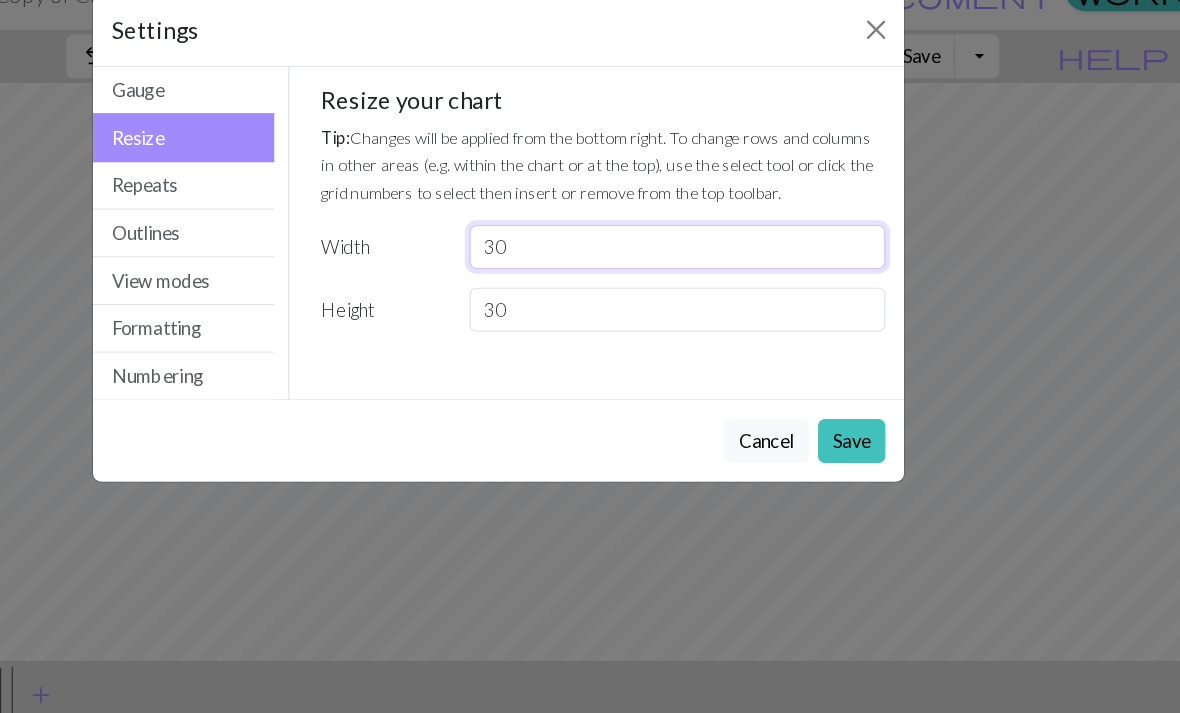 type on "3" 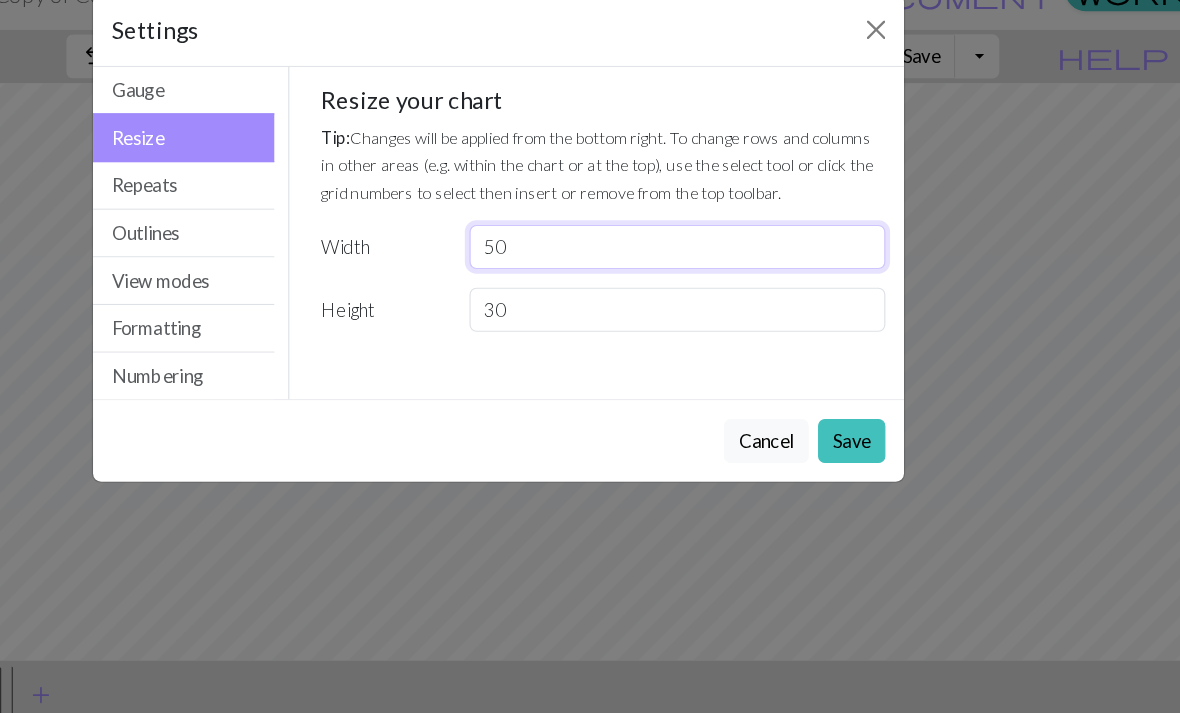 type on "50" 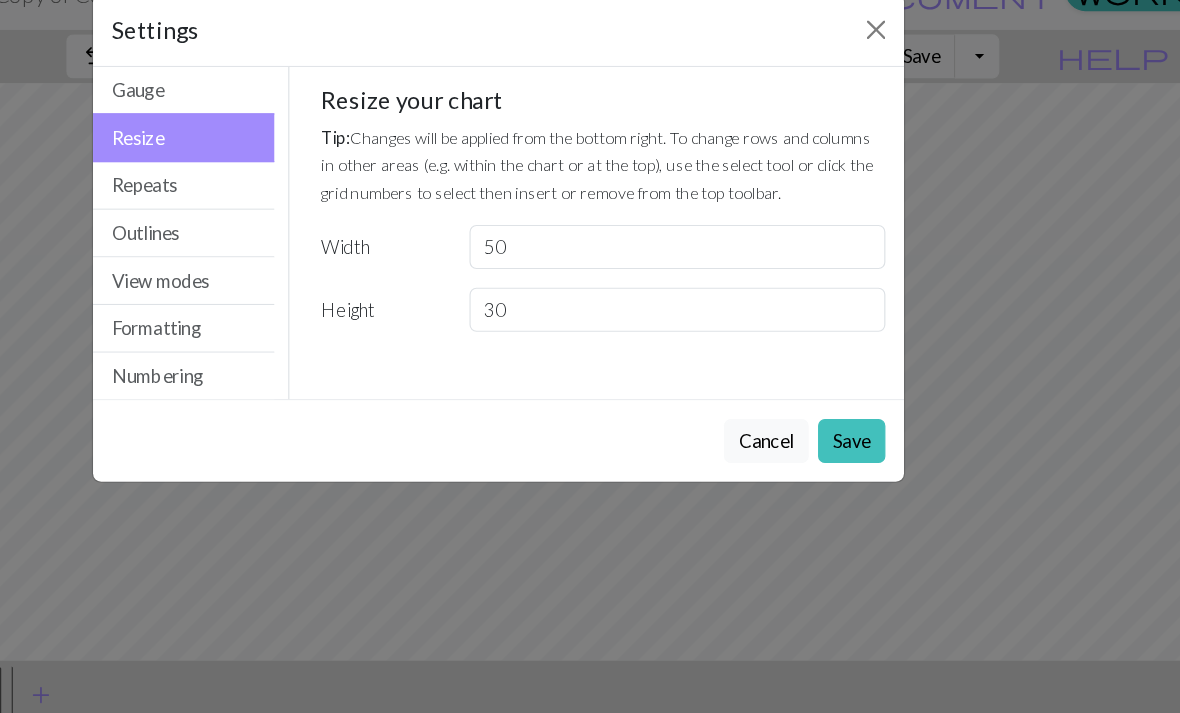click on "30" at bounding box center [744, 301] 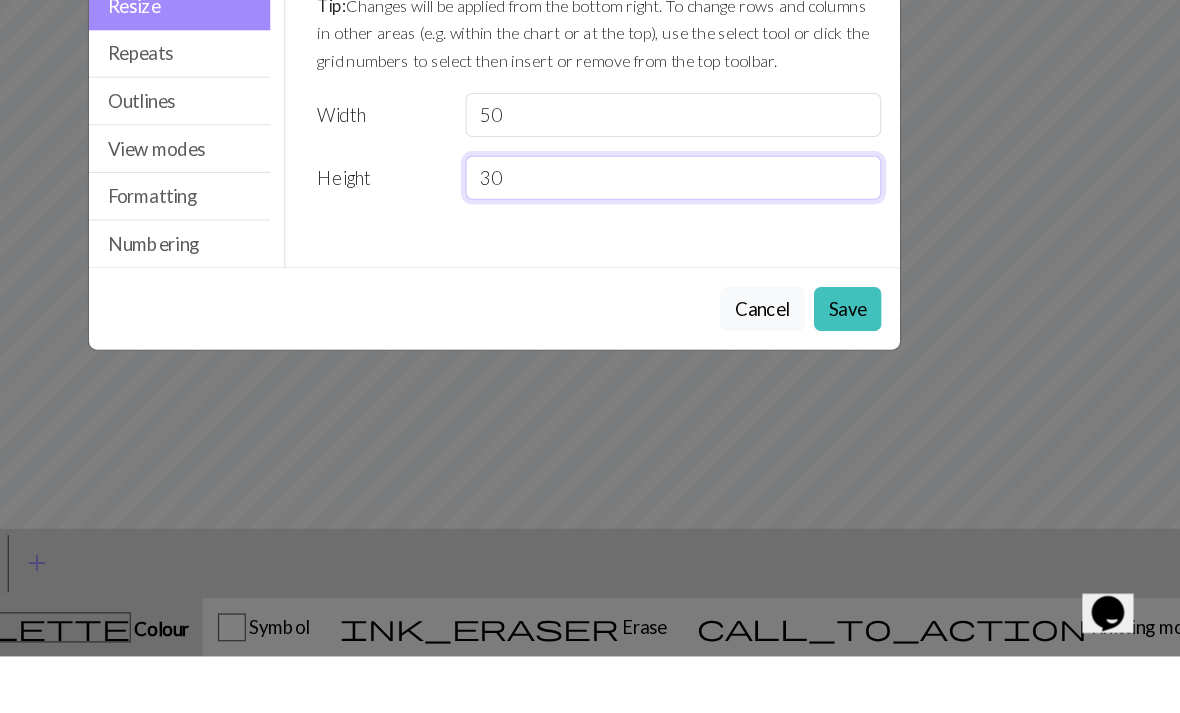 type on "3" 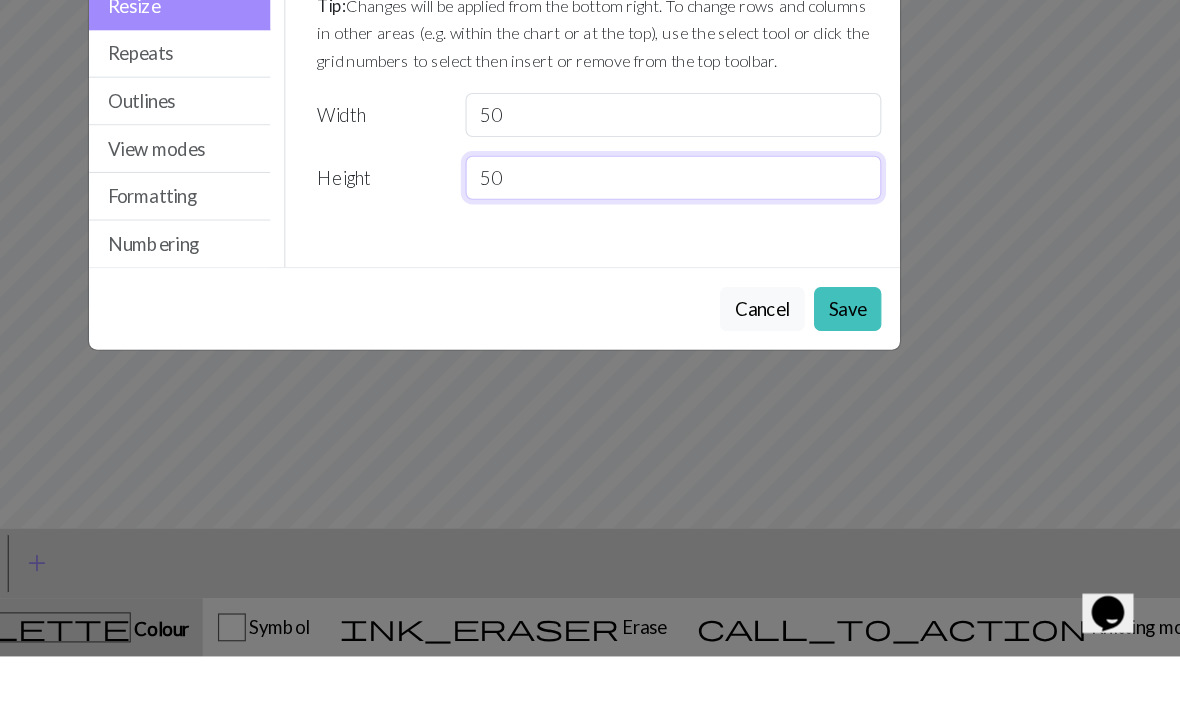type on "50" 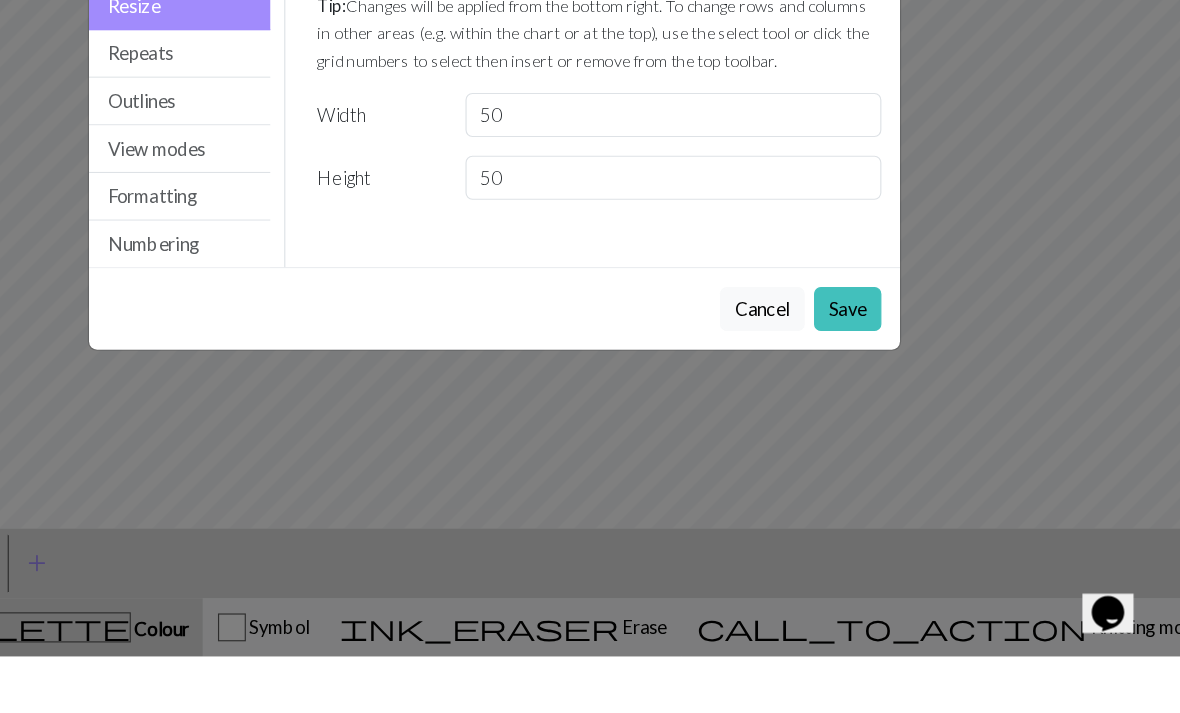 click on "Save" at bounding box center [894, 414] 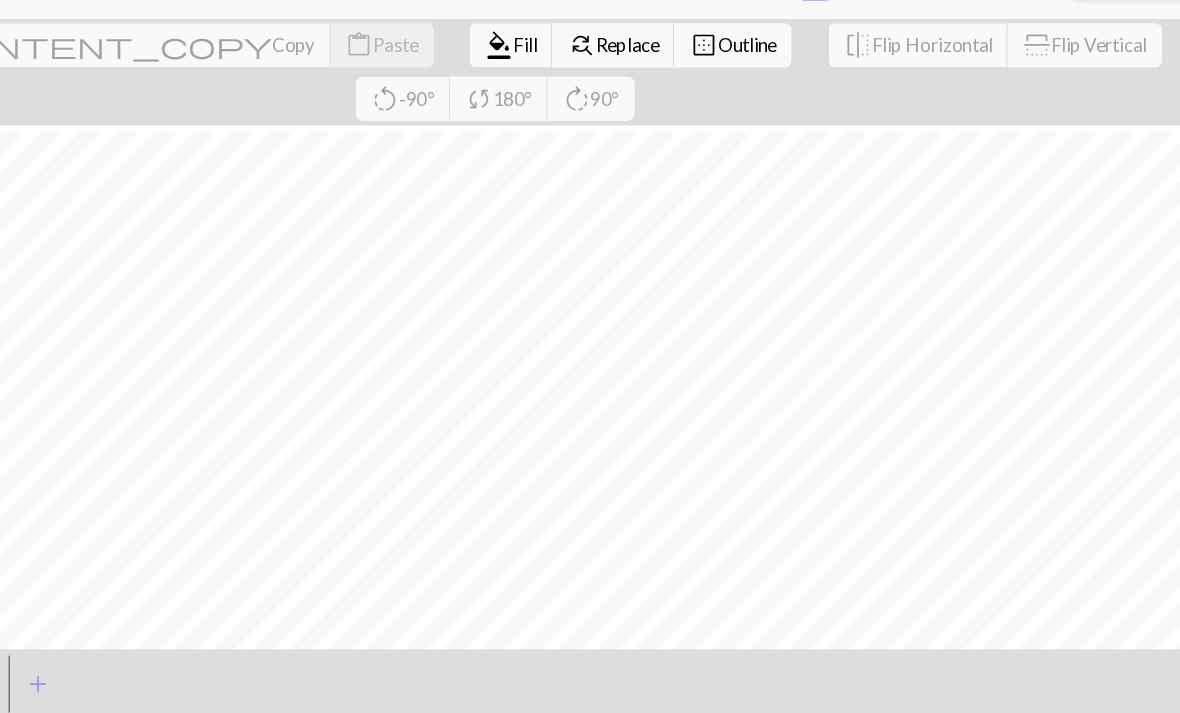 scroll, scrollTop: 6, scrollLeft: 0, axis: vertical 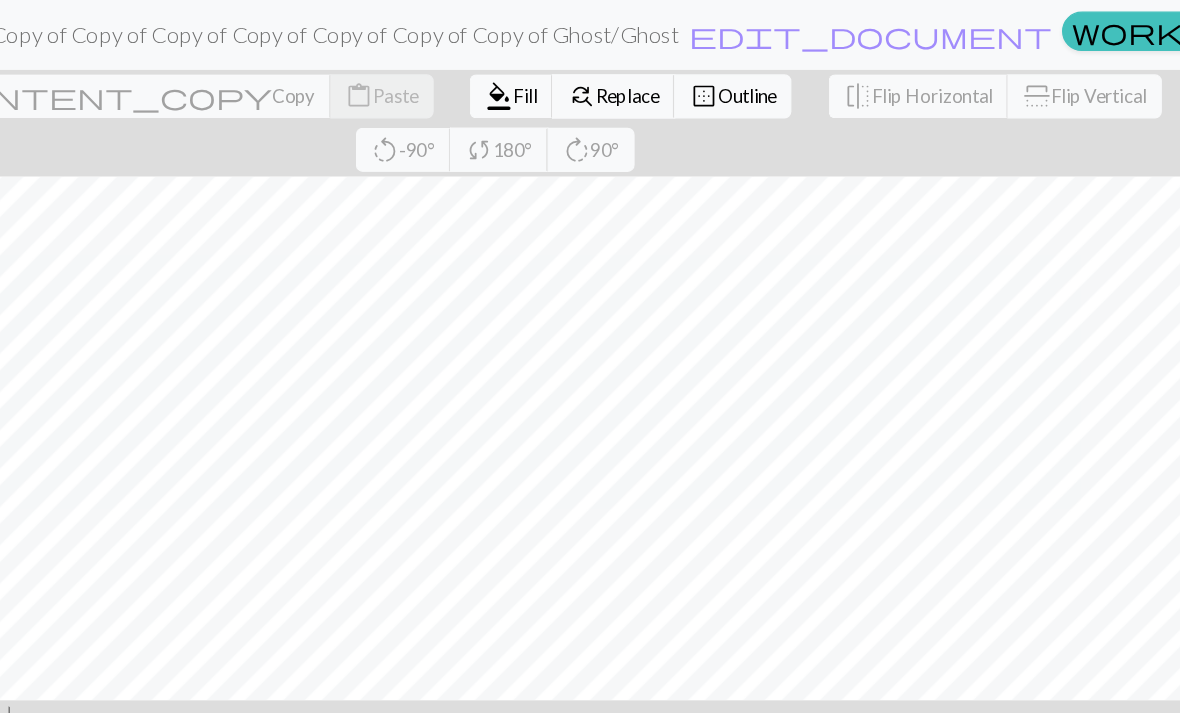click on "Outline" at bounding box center [806, 82] 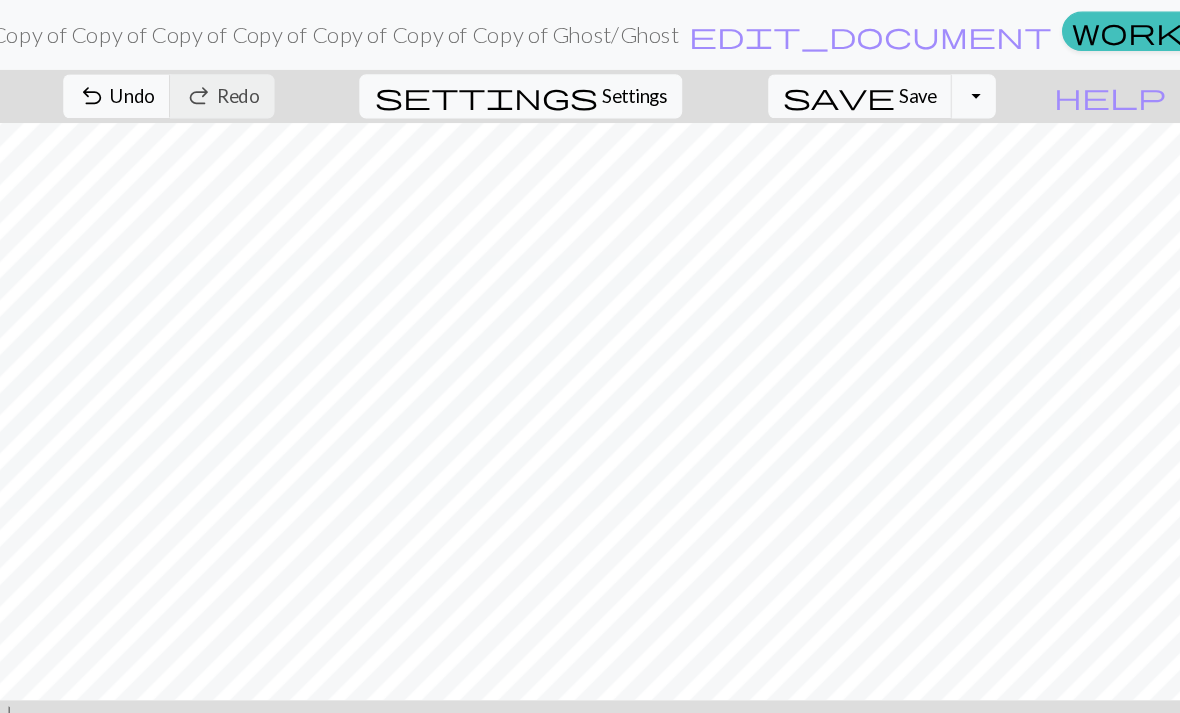 click on "undo Undo Undo" at bounding box center (264, 83) 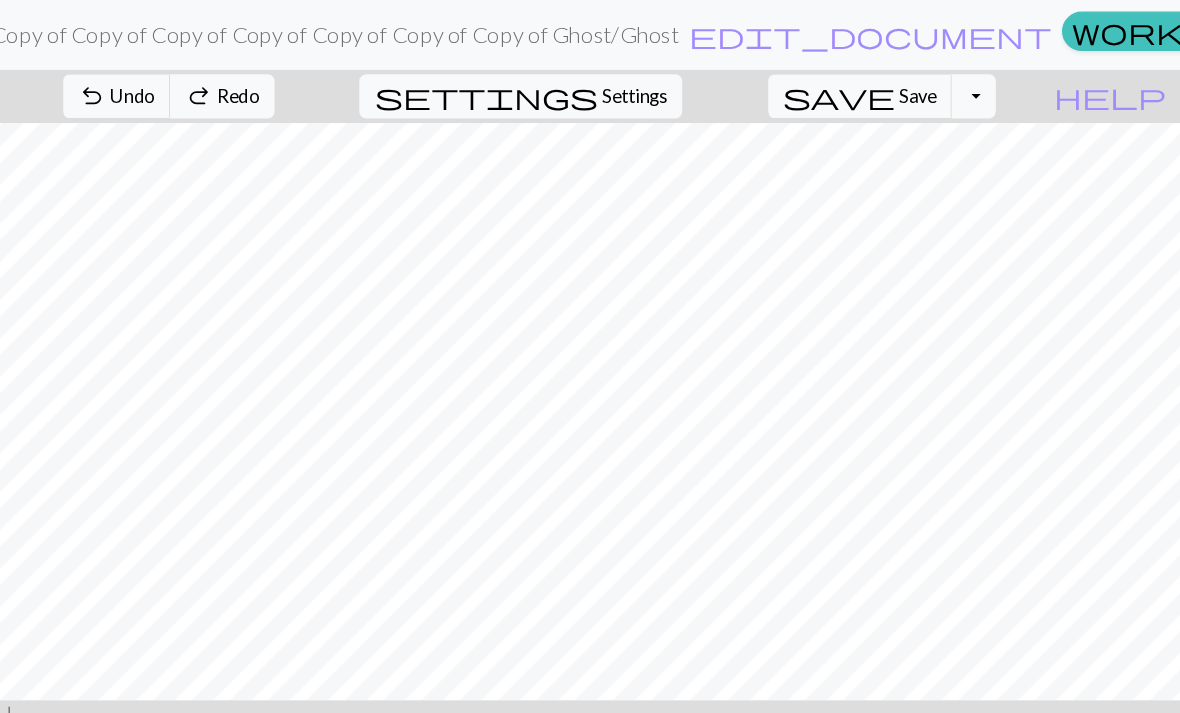 click on "Undo" at bounding box center (278, 82) 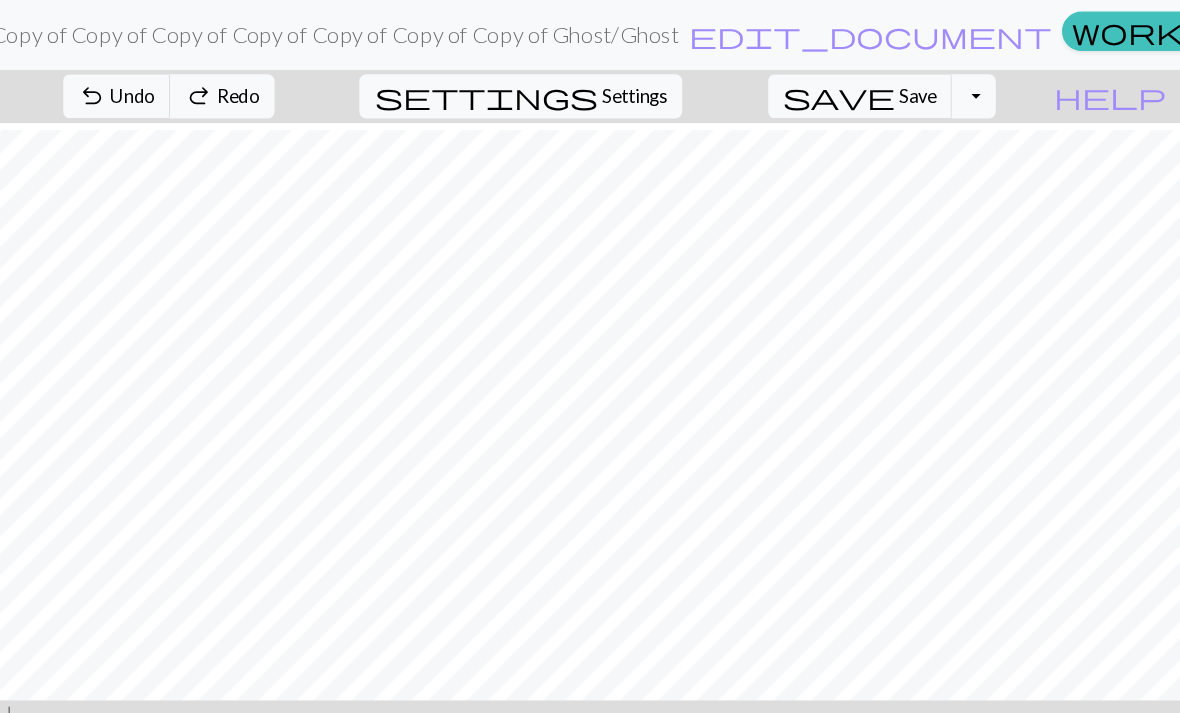 scroll, scrollTop: 0, scrollLeft: 0, axis: both 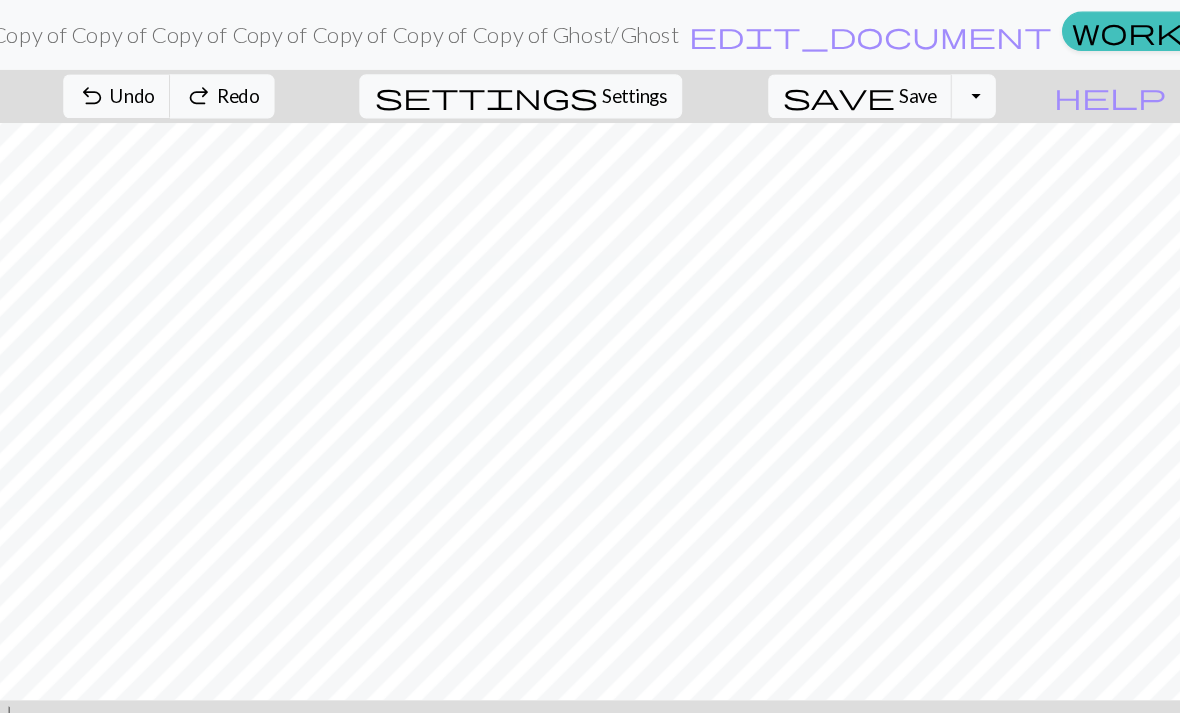 click on "Undo" at bounding box center [278, 82] 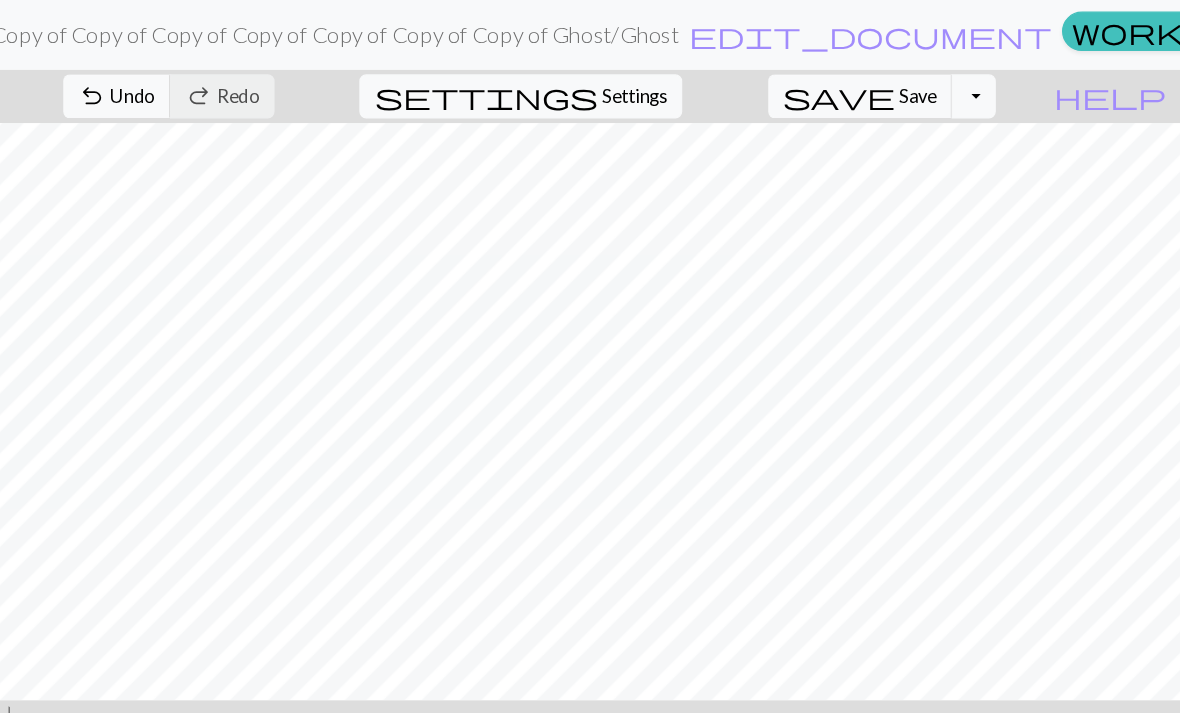 click on "Undo" at bounding box center (278, 82) 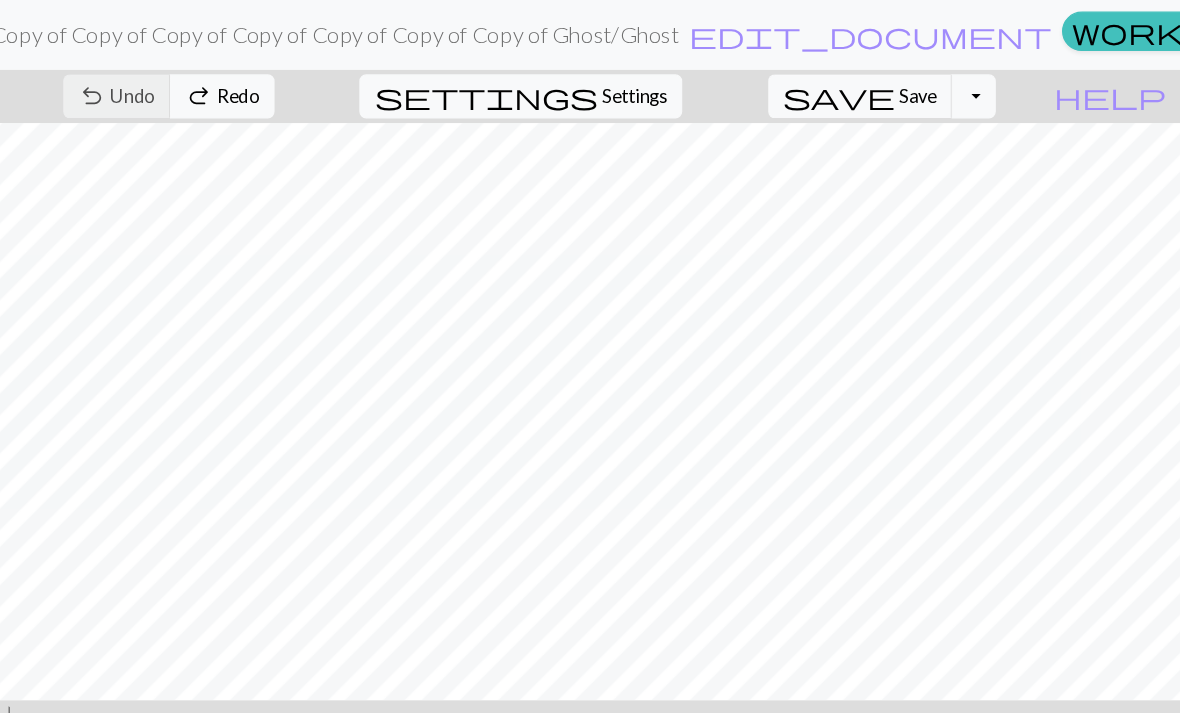 click on "undo Undo Undo redo Redo Redo" at bounding box center [309, 83] 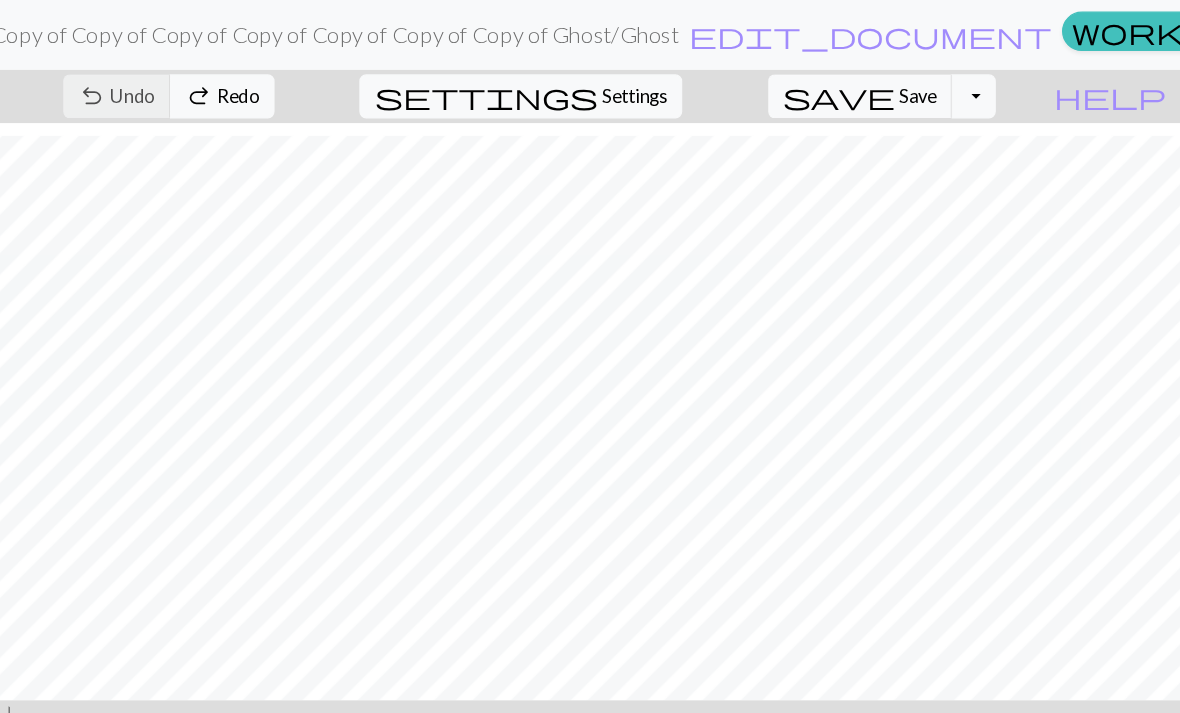 scroll, scrollTop: 22, scrollLeft: 0, axis: vertical 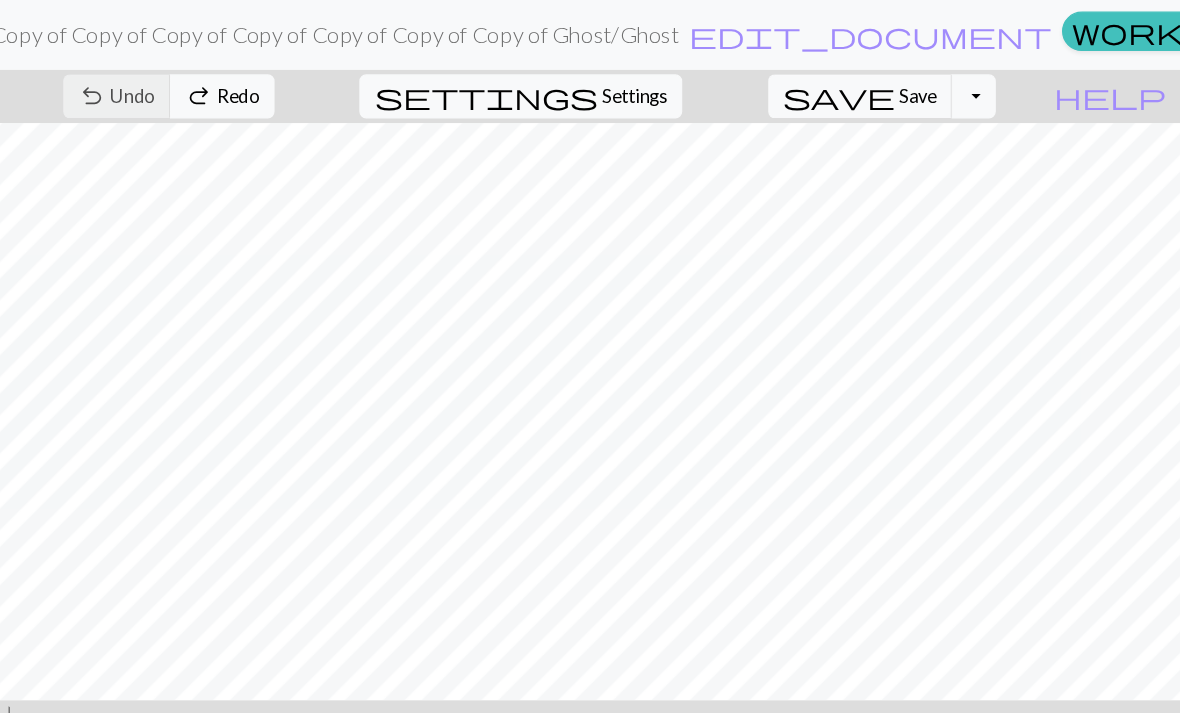 click on "zoom_in Zoom Zoom" at bounding box center (90, 83) 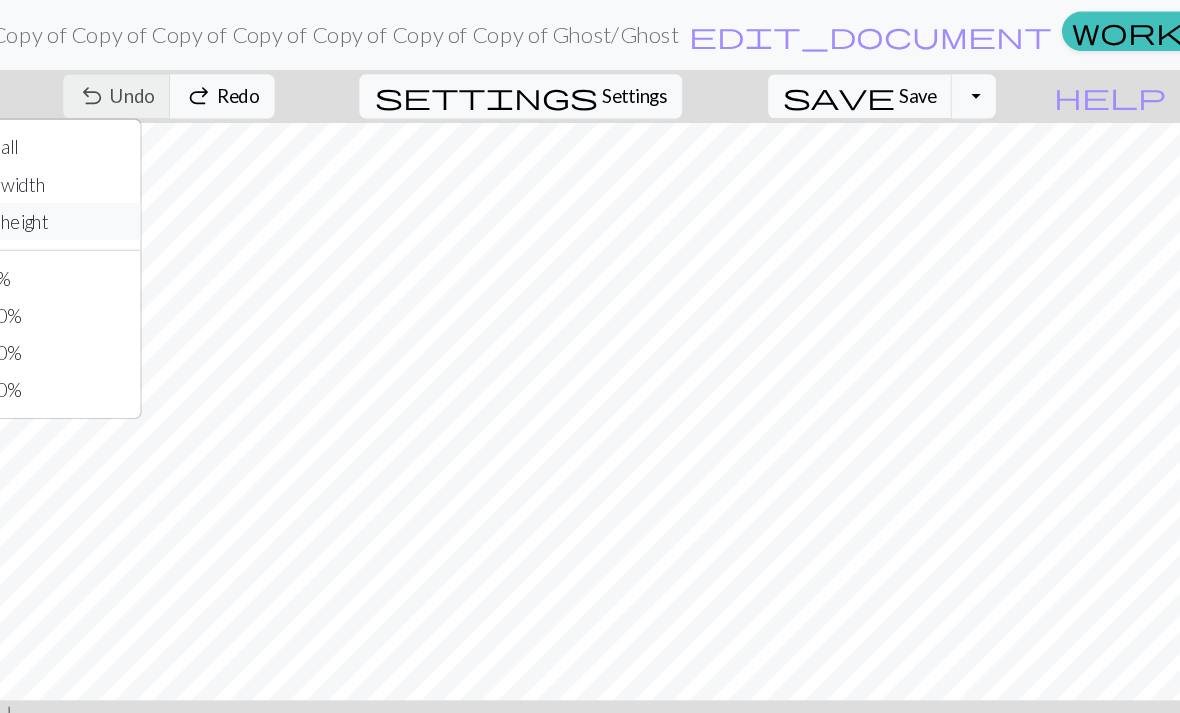 click on "Fit height" at bounding box center (205, 191) 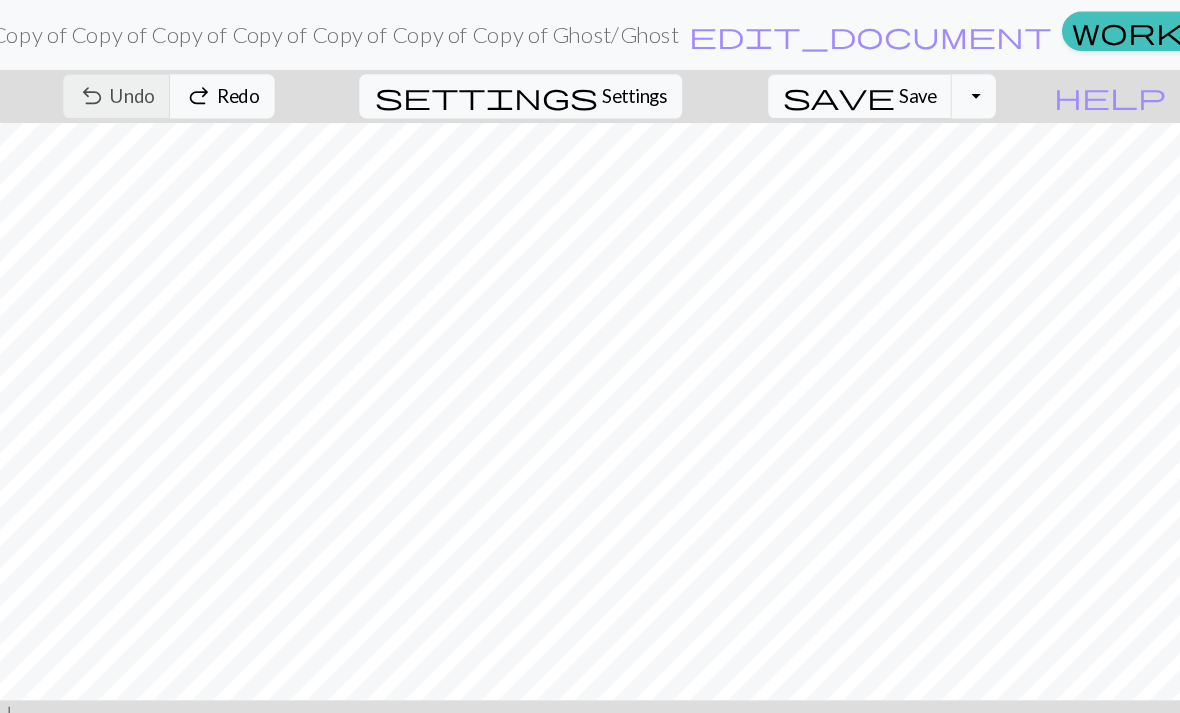 click on "zoom_in Zoom Zoom" at bounding box center [90, 83] 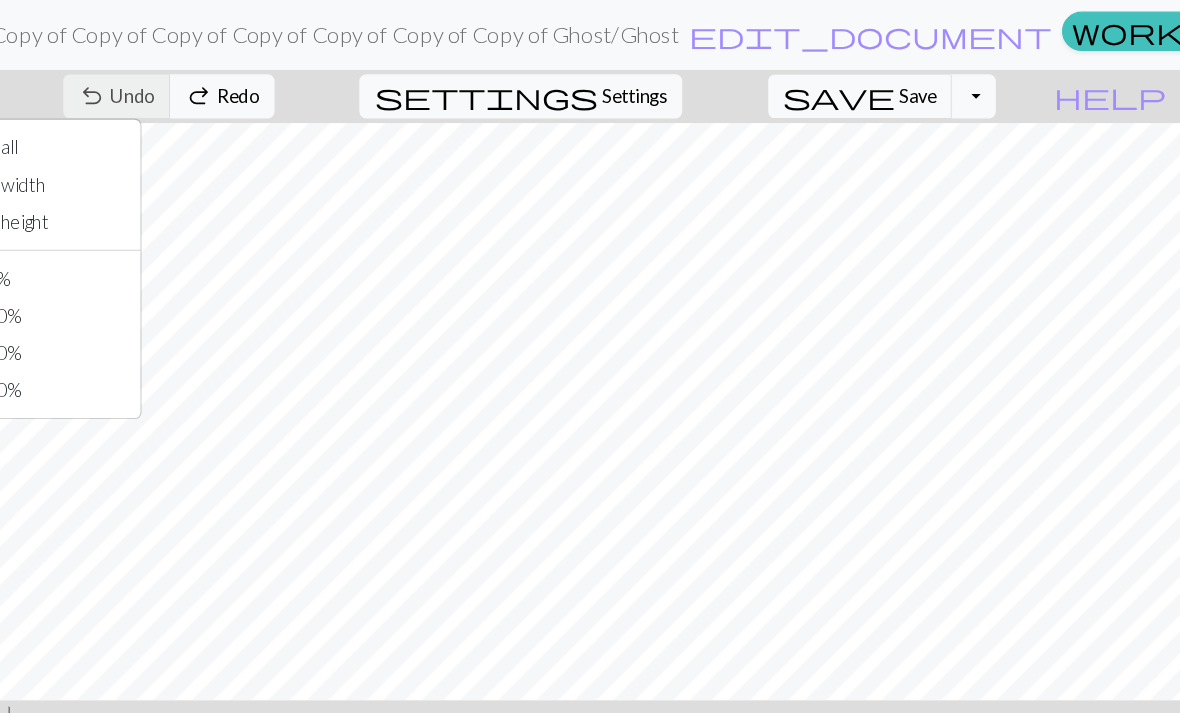 click on "Fit all" at bounding box center (205, 127) 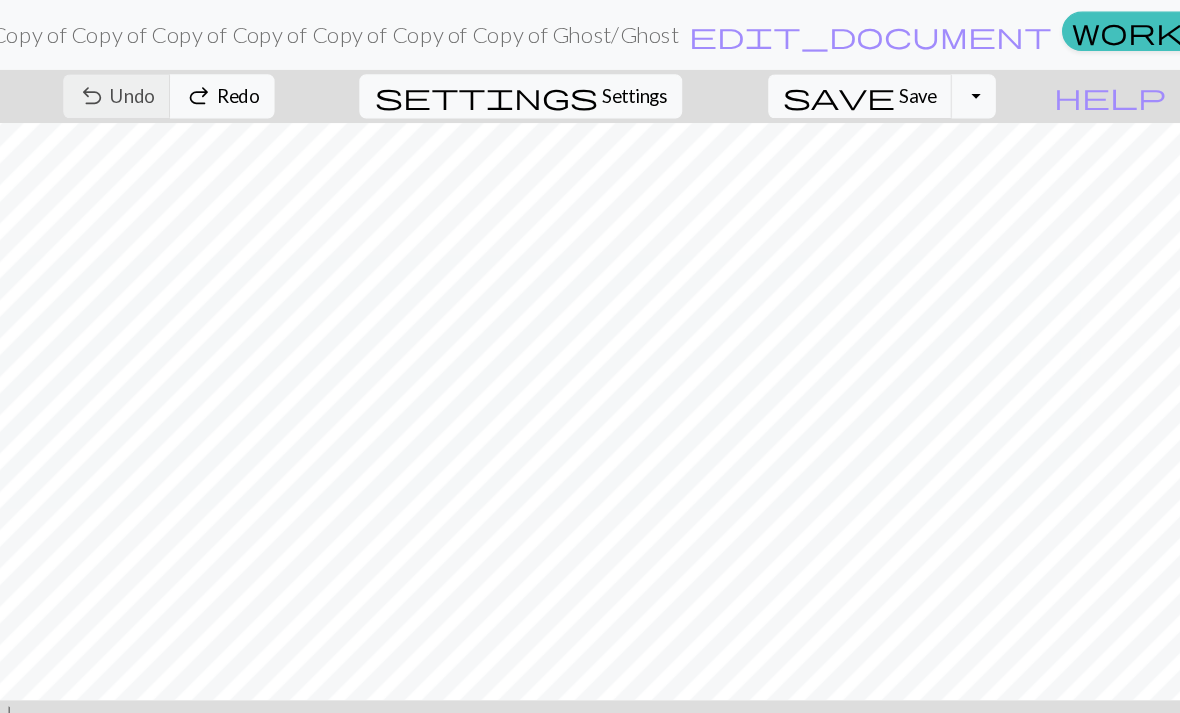 click on "zoom_in Zoom Zoom" at bounding box center [90, 83] 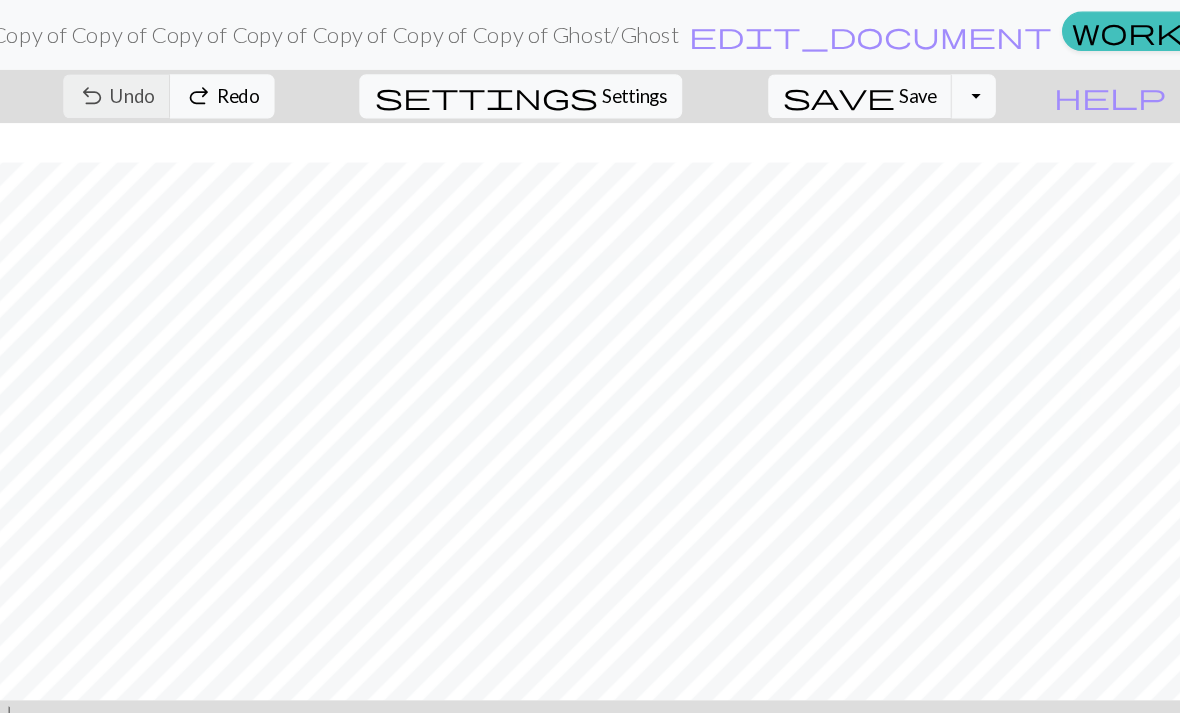 scroll, scrollTop: 73, scrollLeft: 0, axis: vertical 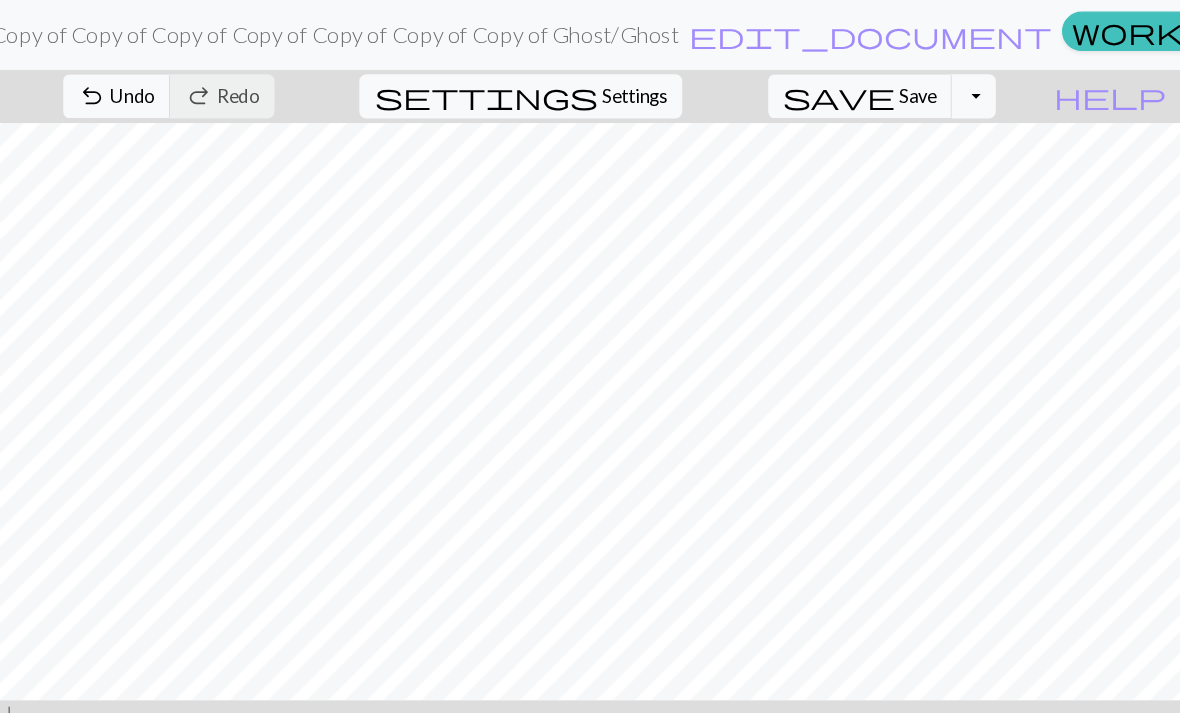 click on "undo" at bounding box center [243, 83] 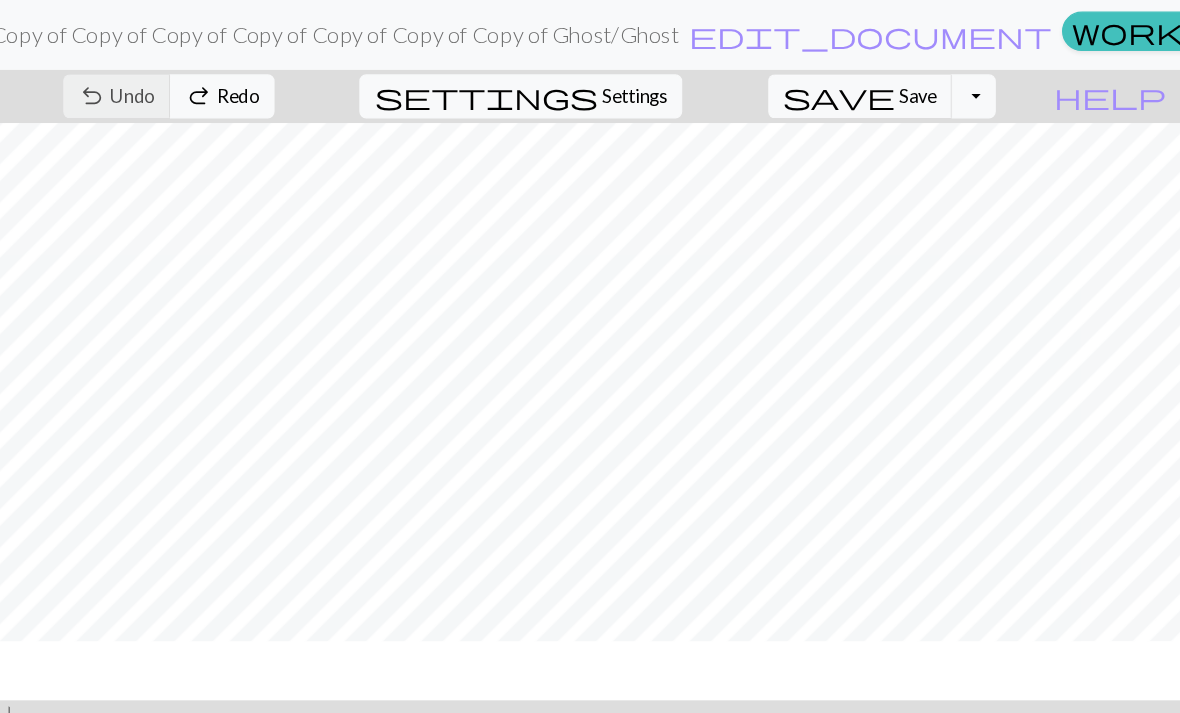 scroll, scrollTop: 41, scrollLeft: 0, axis: vertical 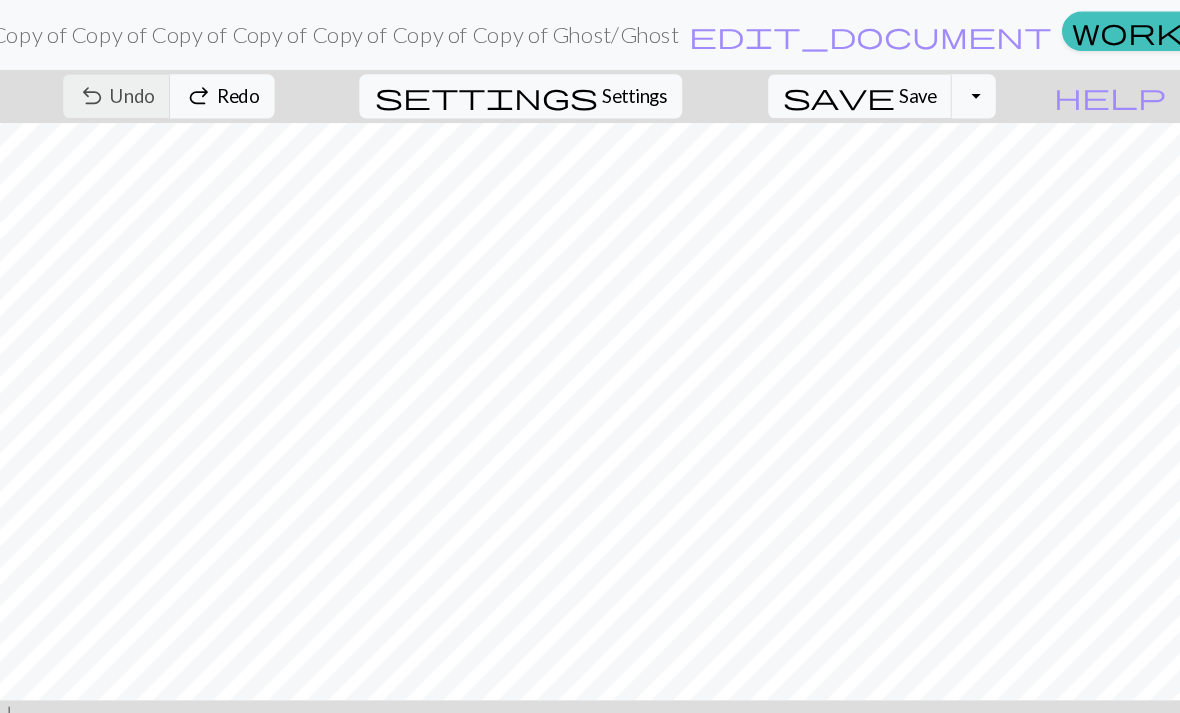 click on "Settings" at bounding box center (710, 83) 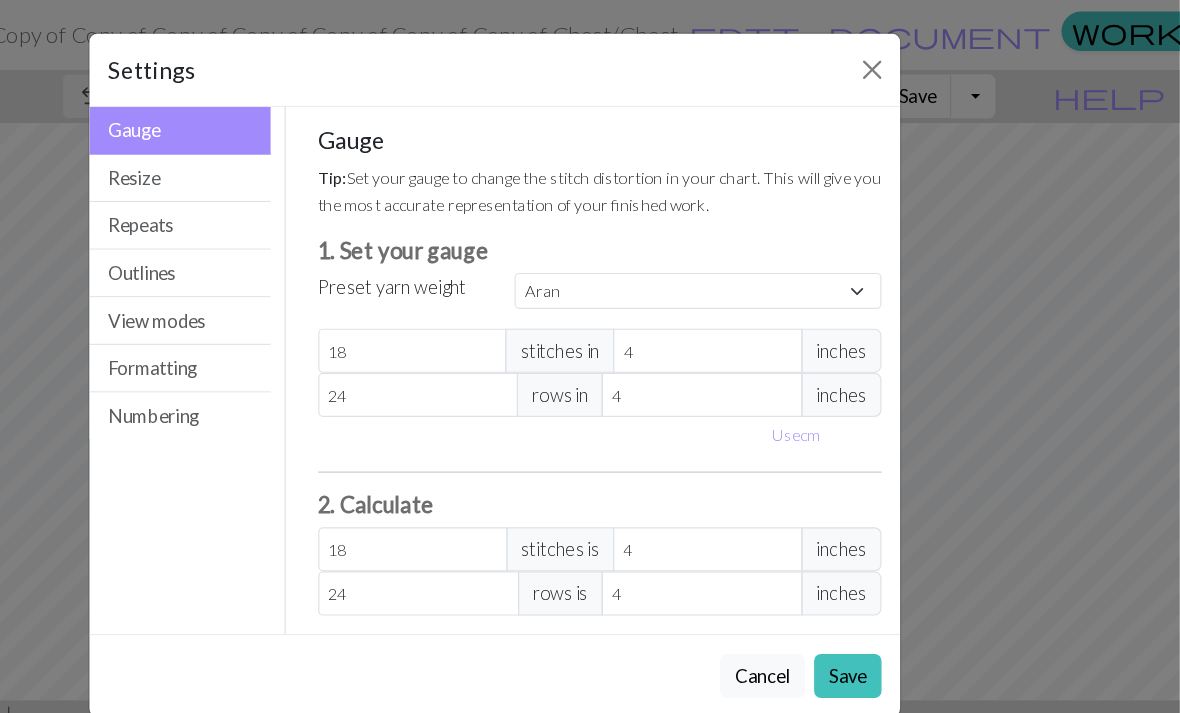 click at bounding box center (915, 60) 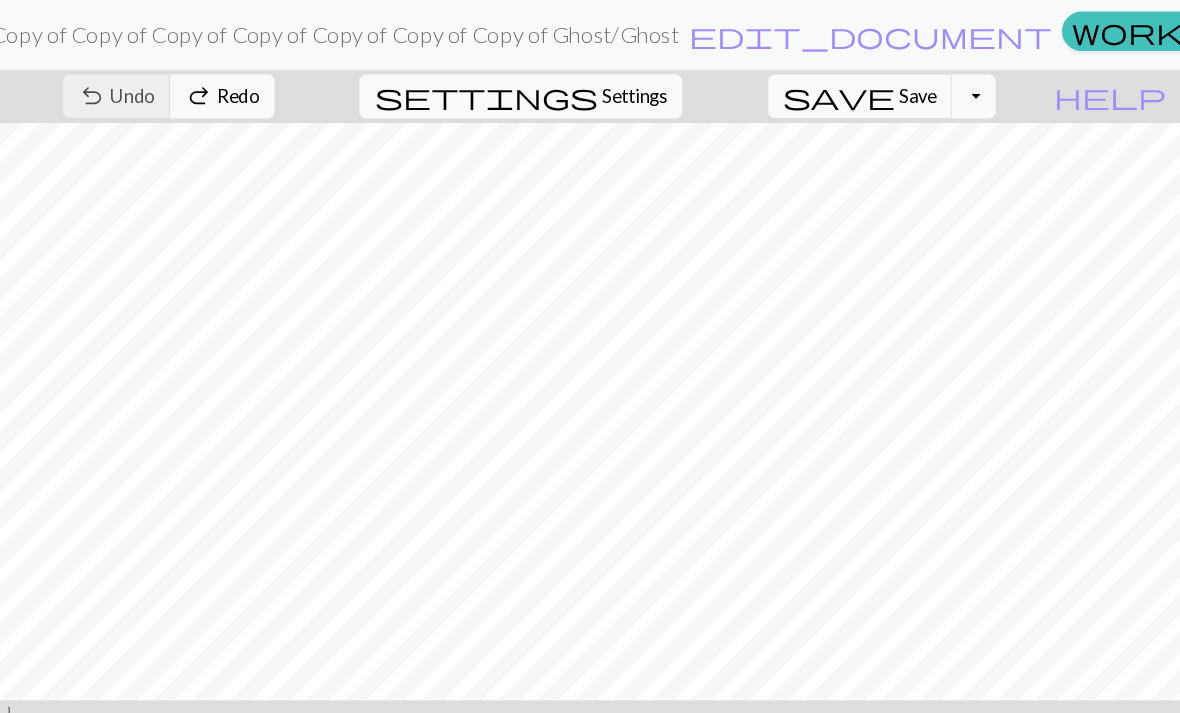 click on "zoom_in Zoom Zoom" at bounding box center (90, 83) 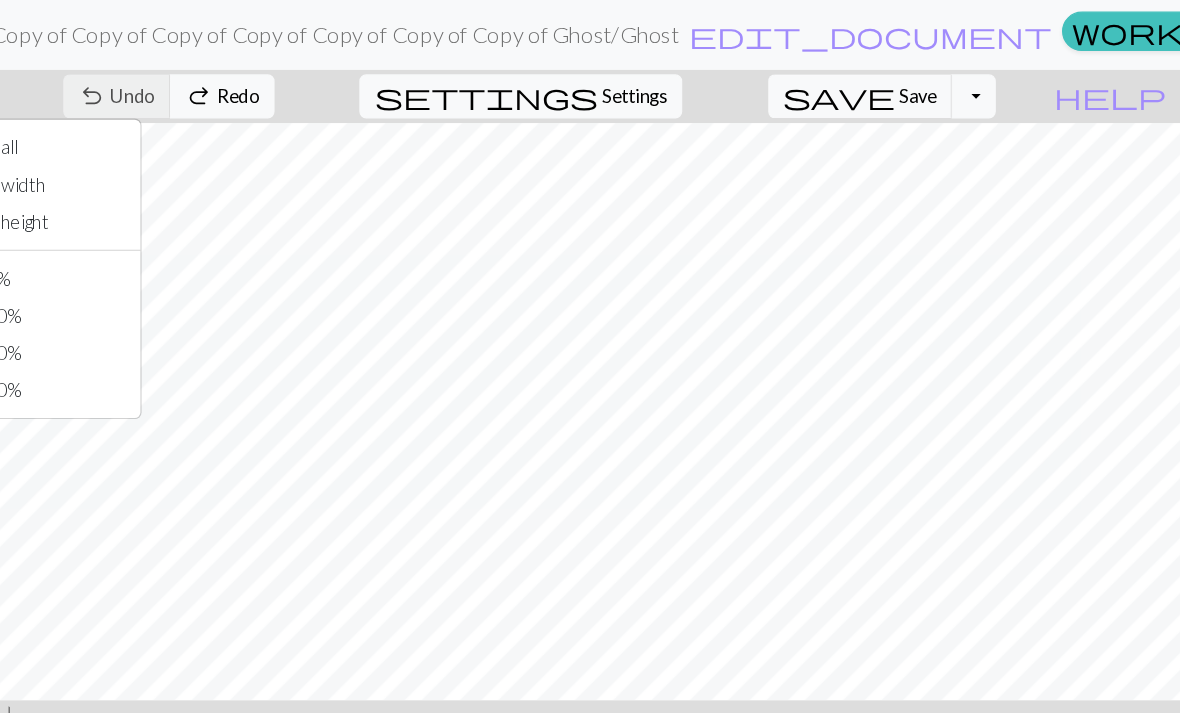 click on "50%" at bounding box center (205, 240) 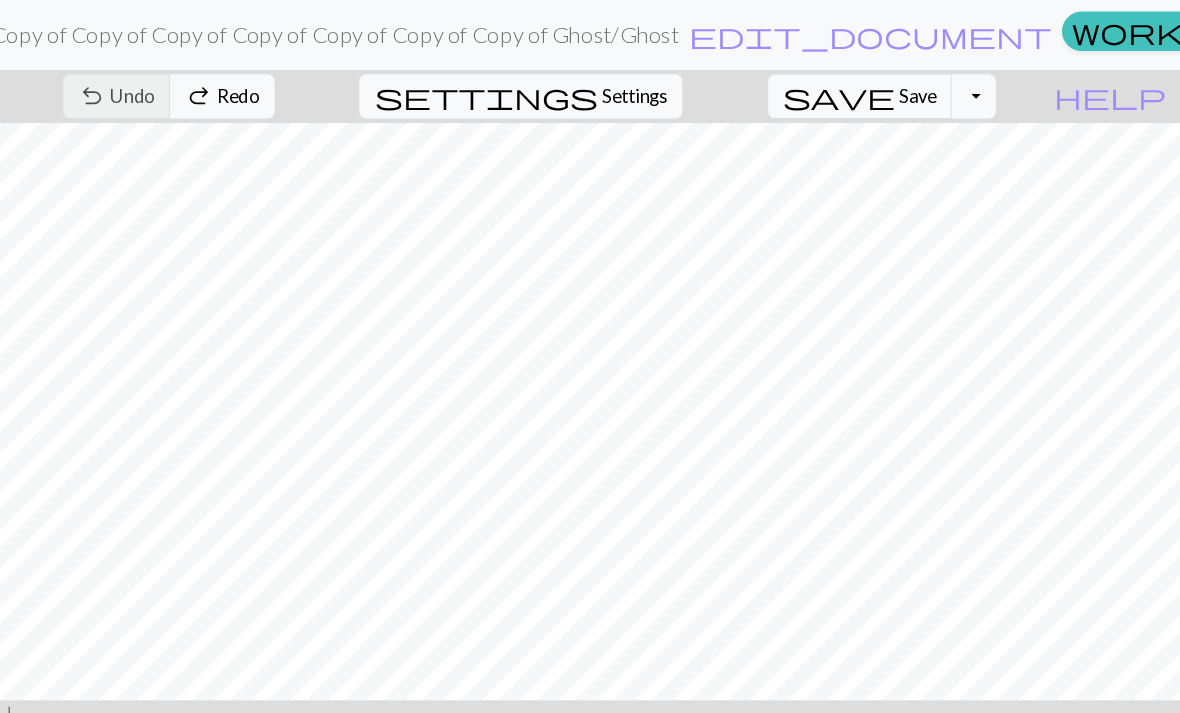 click on "zoom_in Zoom Zoom" at bounding box center [90, 83] 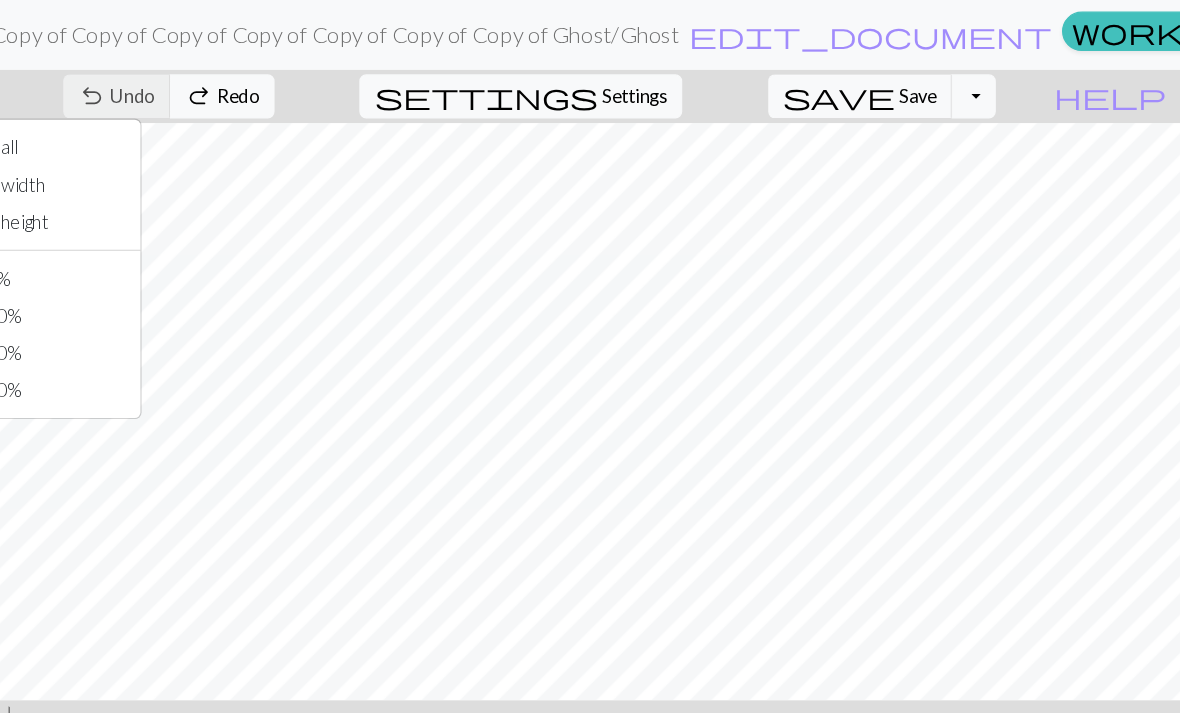 click on "200%" at bounding box center (205, 336) 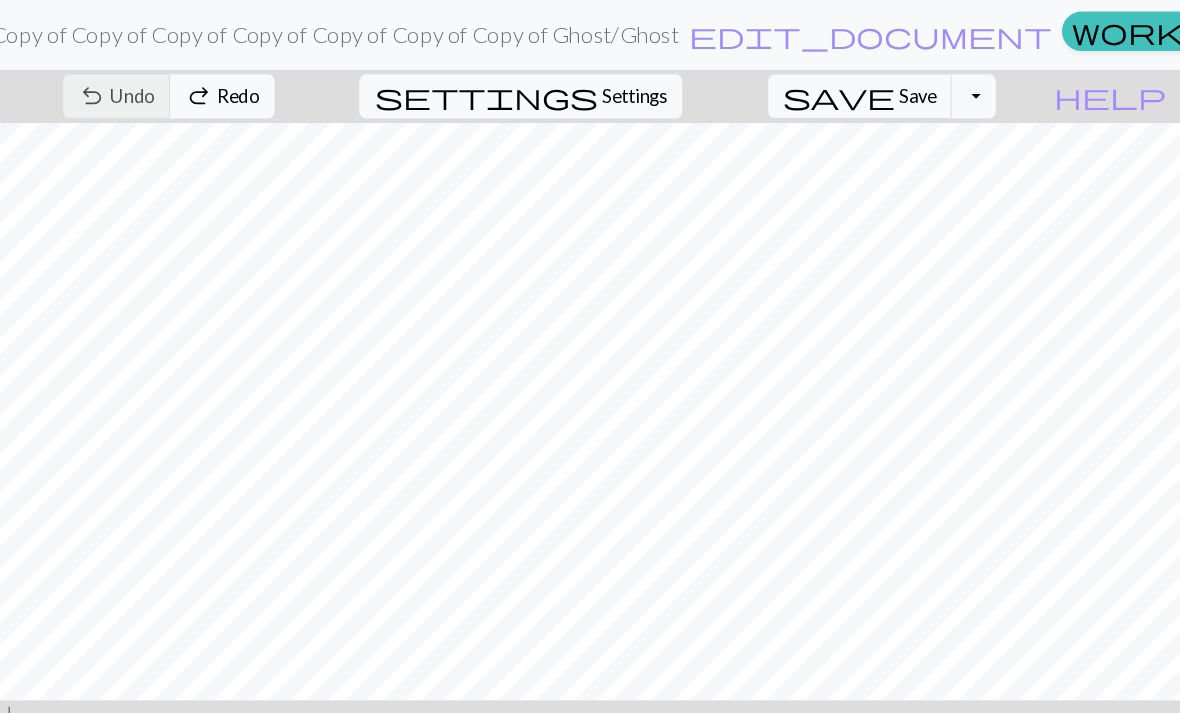 click on "zoom_in Zoom Zoom" at bounding box center [90, 83] 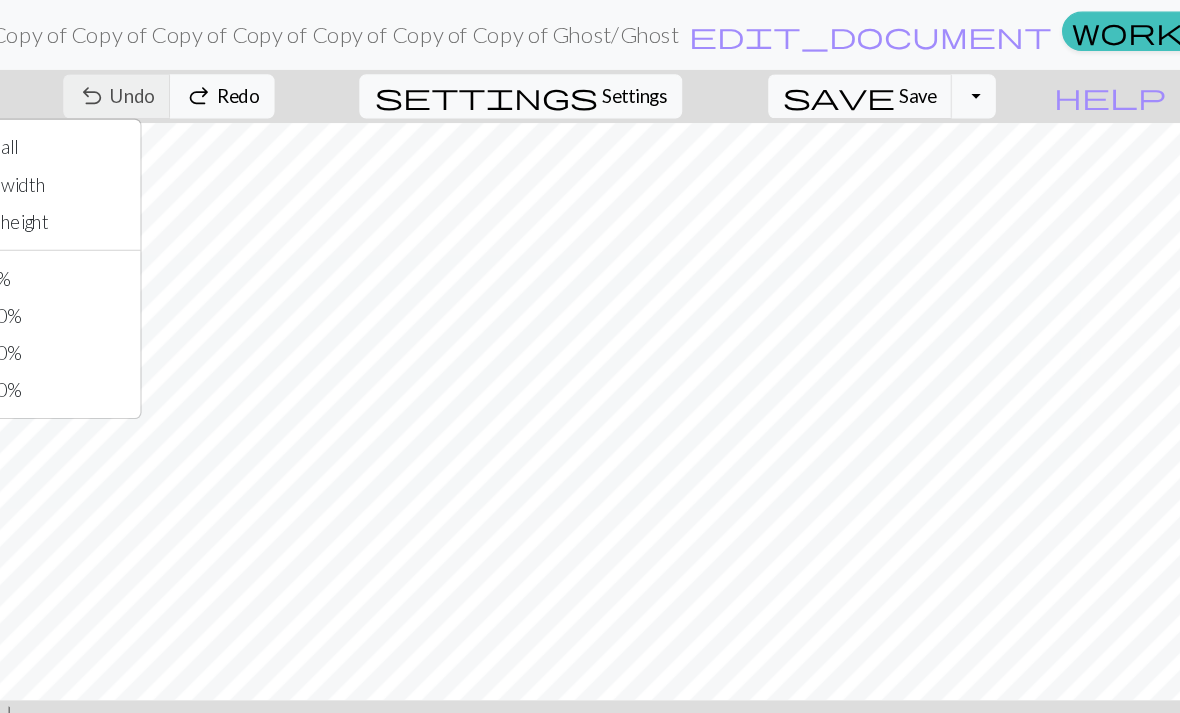 click on "50%" at bounding box center (205, 240) 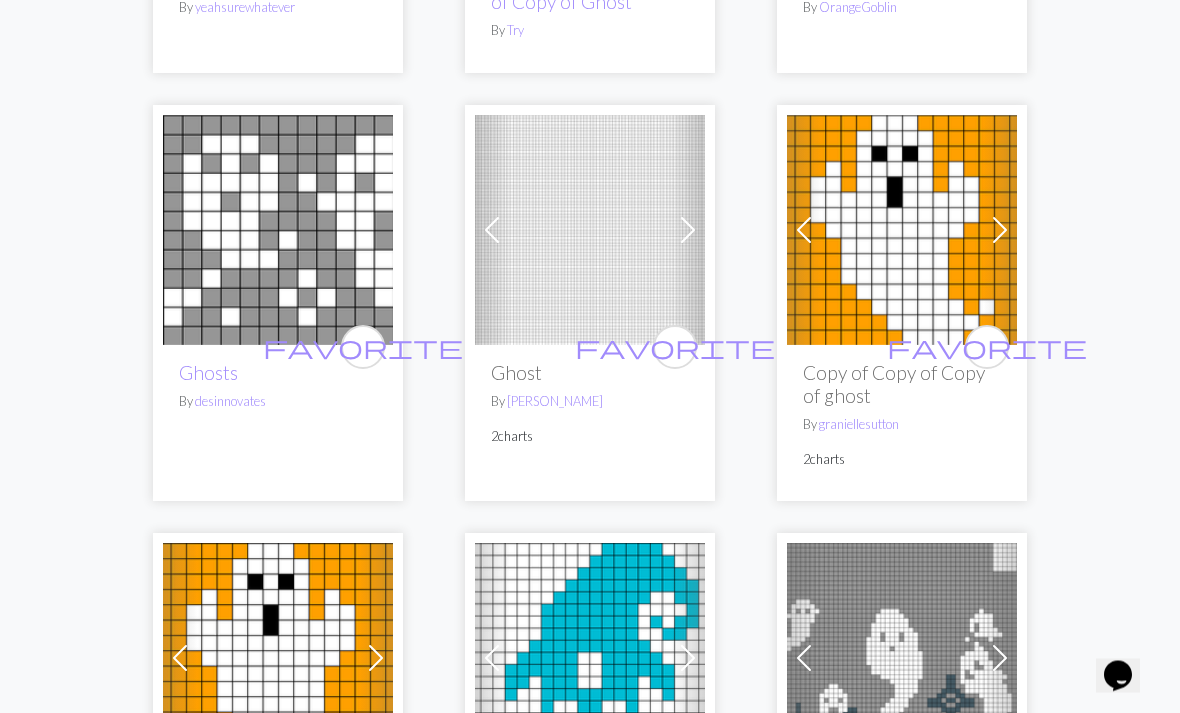 scroll, scrollTop: 3367, scrollLeft: 0, axis: vertical 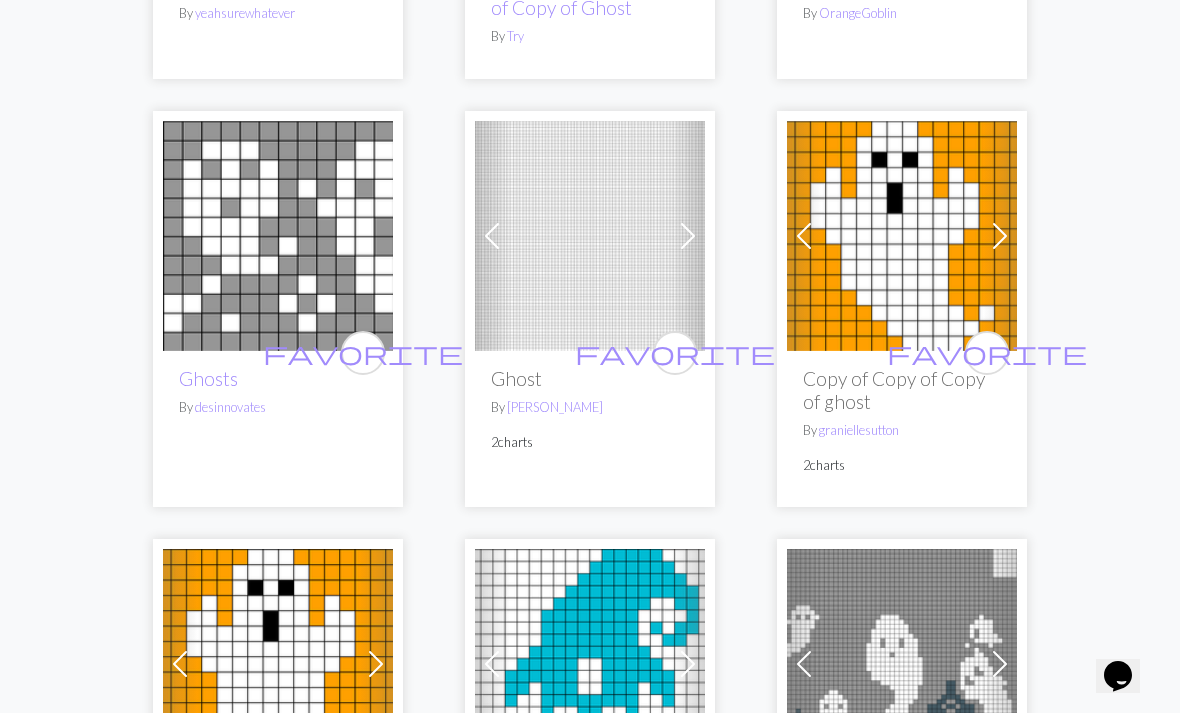 click at bounding box center (1000, 236) 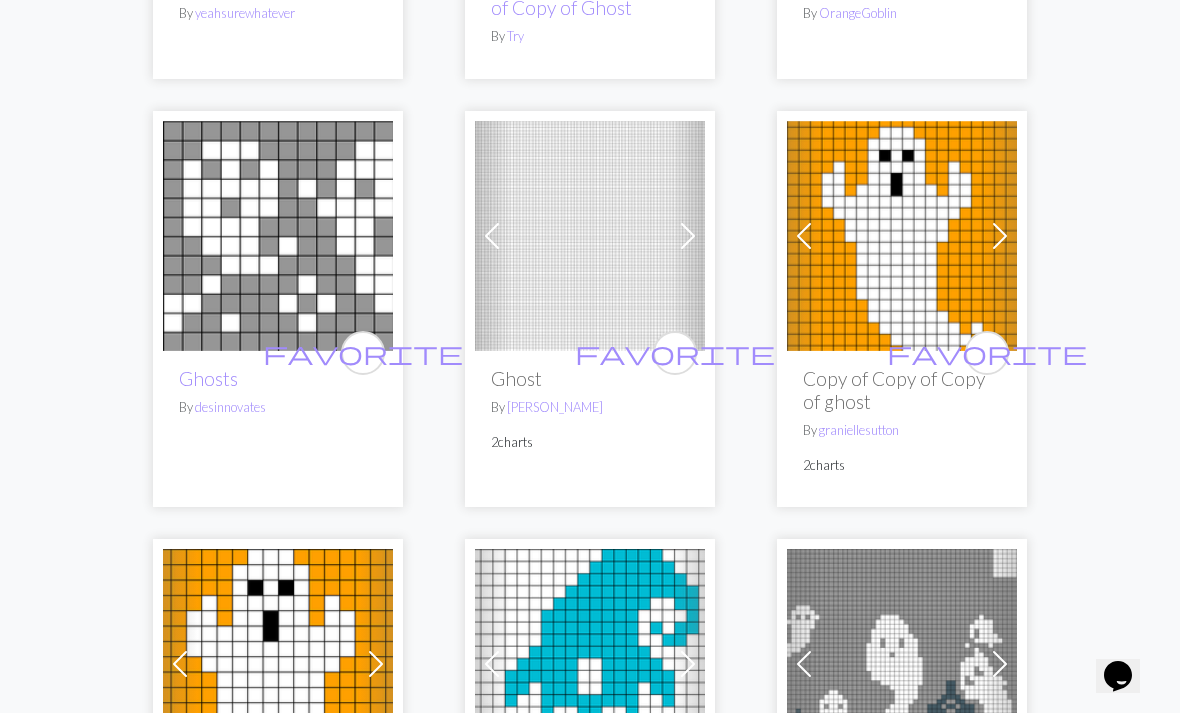 click at bounding box center (804, 236) 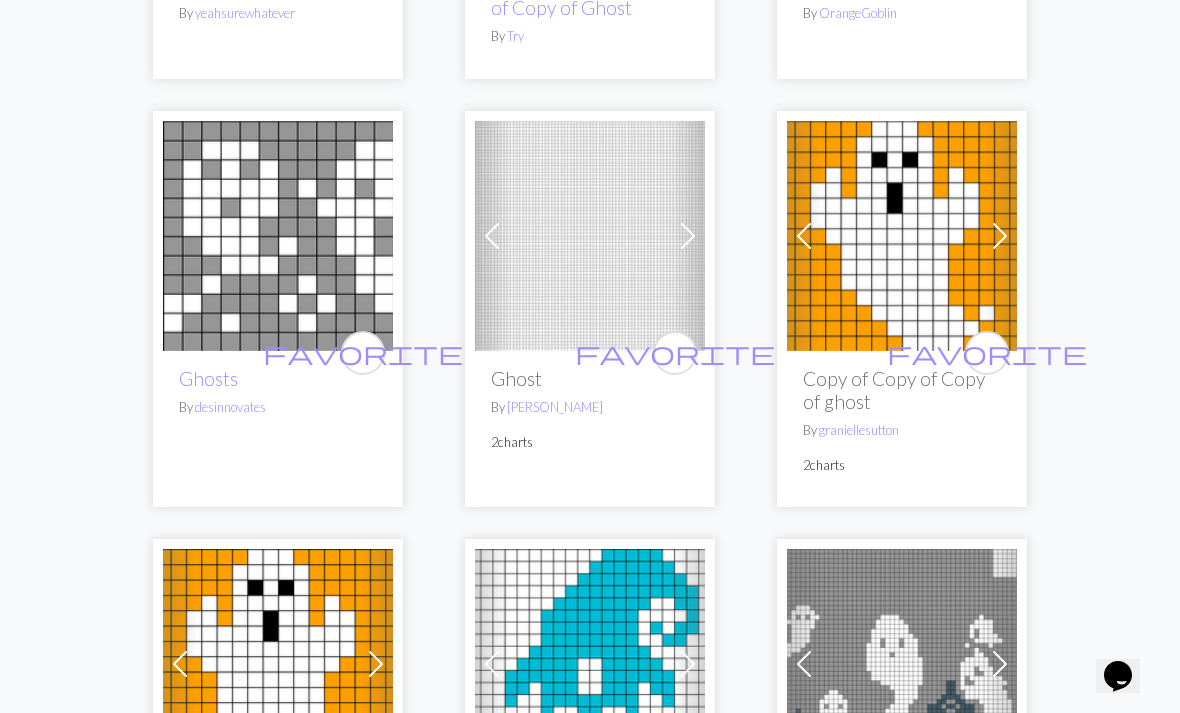 click at bounding box center [902, 236] 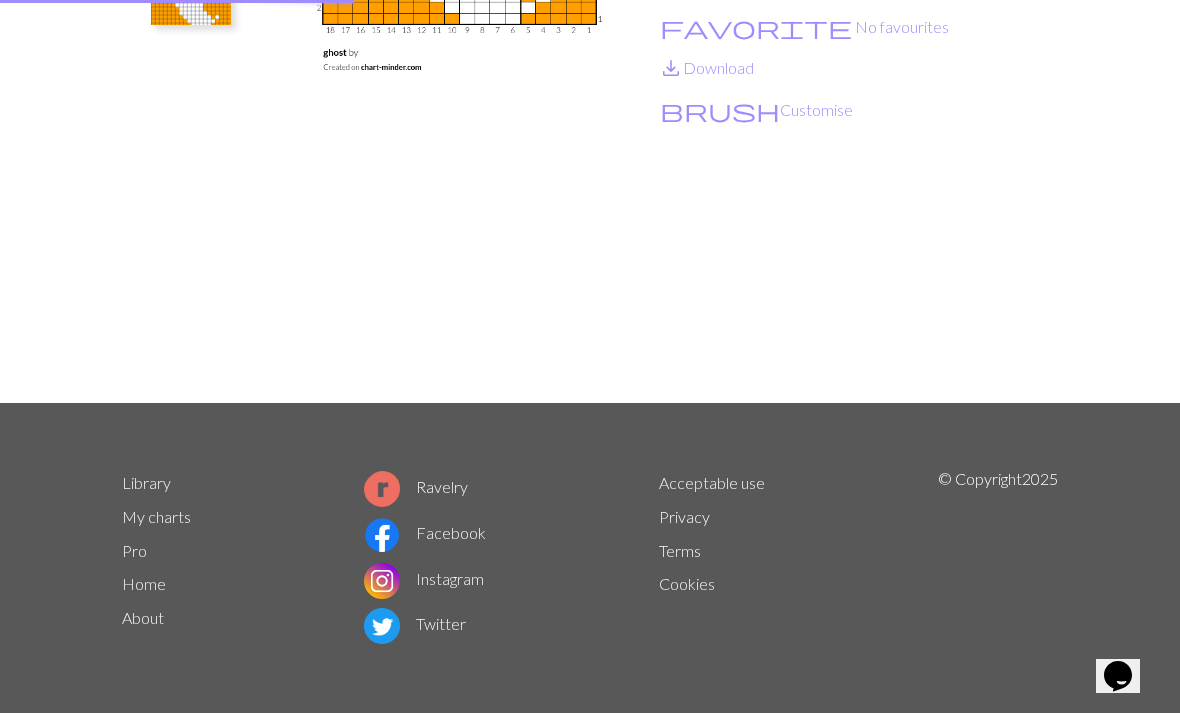 scroll, scrollTop: 0, scrollLeft: 0, axis: both 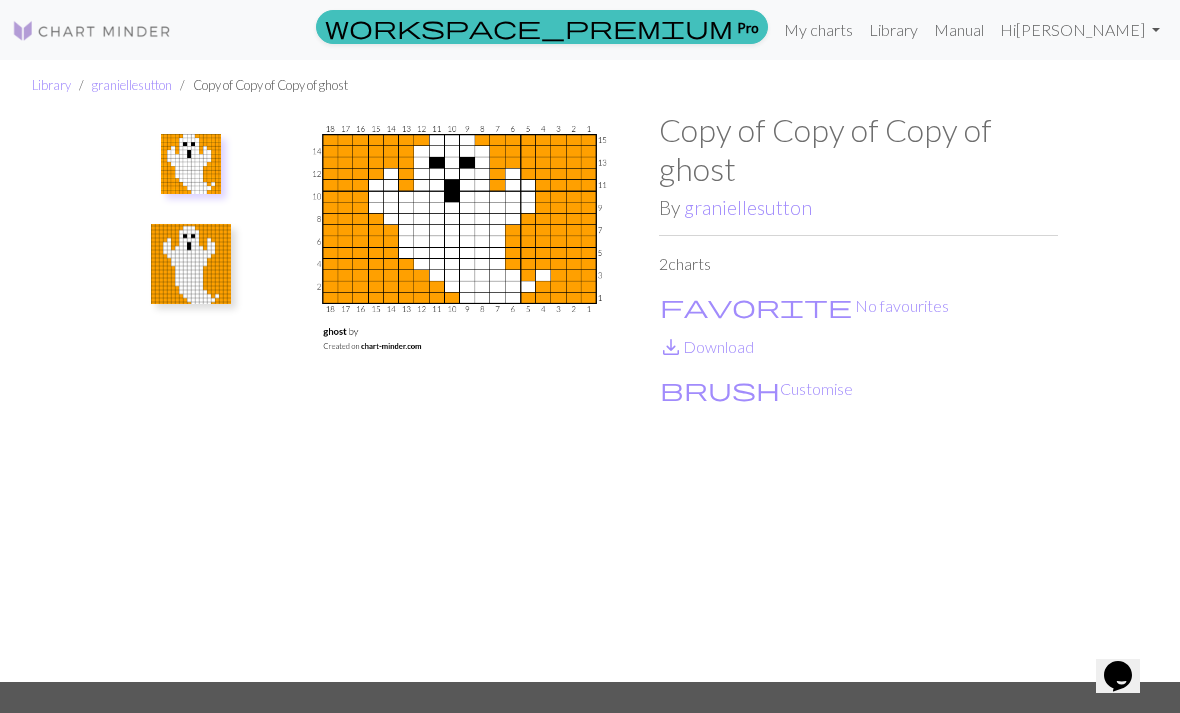 click at bounding box center (191, 264) 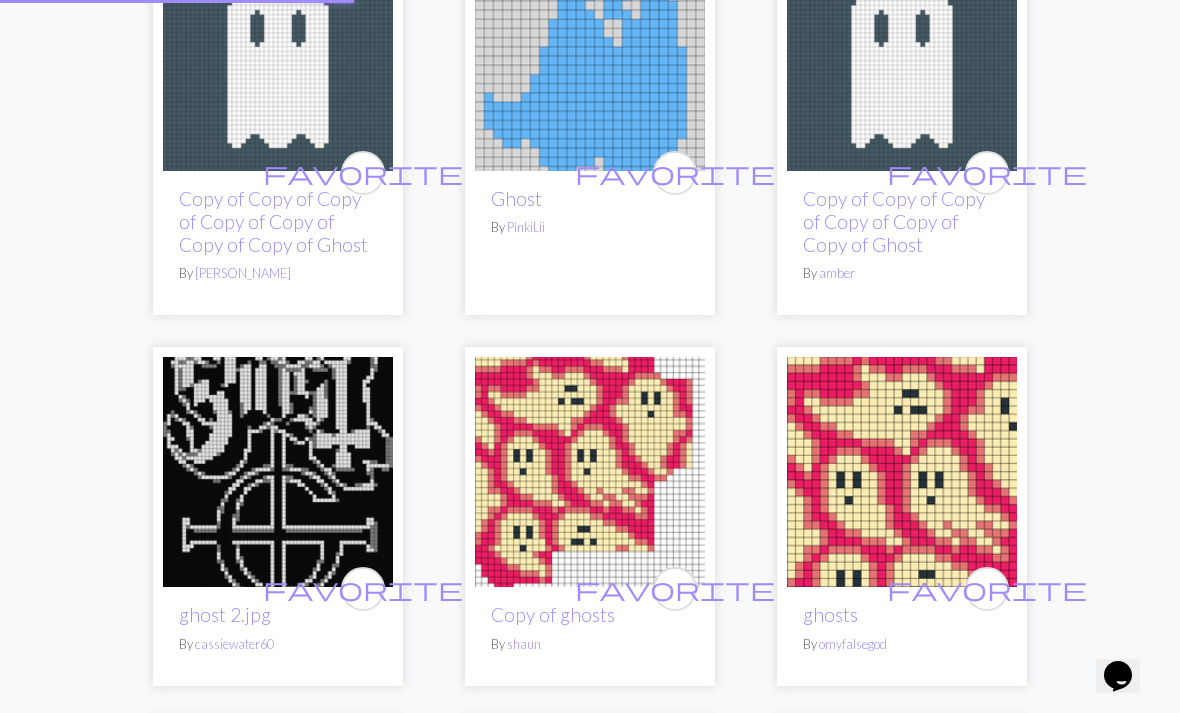 scroll, scrollTop: 0, scrollLeft: 0, axis: both 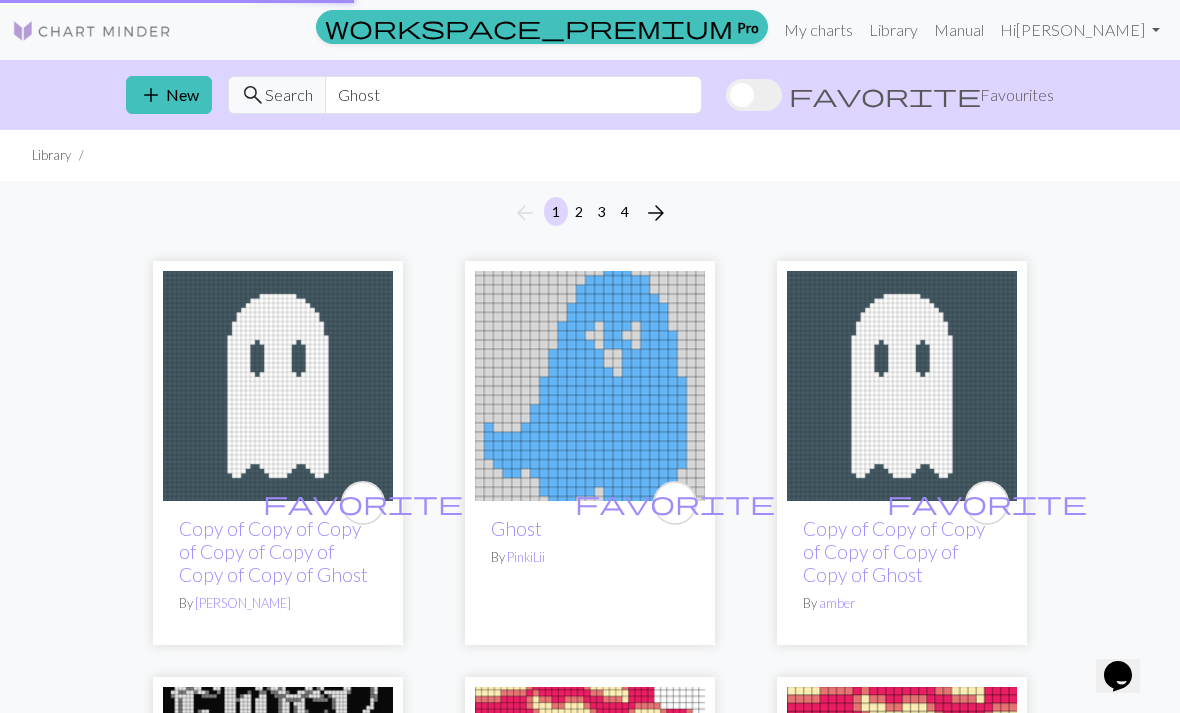 click on "arrow_back 1 2 3 4 arrow_forward favorite Copy of Copy of Copy of Copy of Copy of Copy of Copy of Ghost By   Julia favorite Ghost By   PinkiLii favorite Copy of Copy of Copy of Copy of Copy of Copy of Ghost By   amber favorite ghost 2.jpg By   cassiewater60 favorite Copy of ghosts By   shaun favorite ghosts By   omyfalsegod favorite ghost hunters do you still feel that pain.jpg By   alowlygoat favorite Ghost By   Izabelle Lundström favorite Ghost Socks By   Riheinorn favorite ghost.png By   TastyYamMan favorite Copy of Tile 41: Ghosts By   magho2 favorite ghost logo.webp By   Cheye2 favorite glow ghost.png By   OpalWaste favorite Ghost By   Ruth Previous Next favorite Copy of Ghost Dog mitts longer chart By   Fox  3  charts Previous Next favorite Copy of Copy of Copy of Ghost Christmas-Rat By   My3XYs 18  charts Previous Next favorite Copy of Copy of Ghost Christmas-Rat By   My3XYs 18  charts favorite Ghosts By   Finonabear favorite Copy of Copy of Copy of Copy of Copy of Ghost By   leahmbee favorite By   By" at bounding box center (590, 3697) 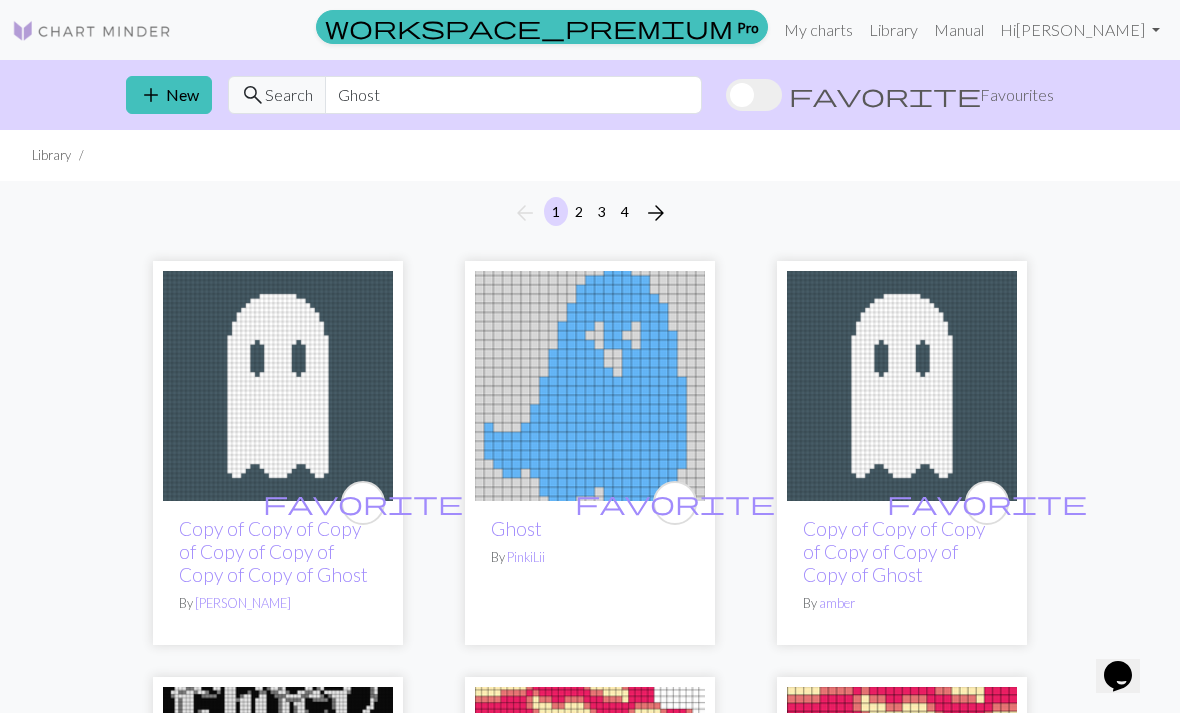 click at bounding box center (754, 95) 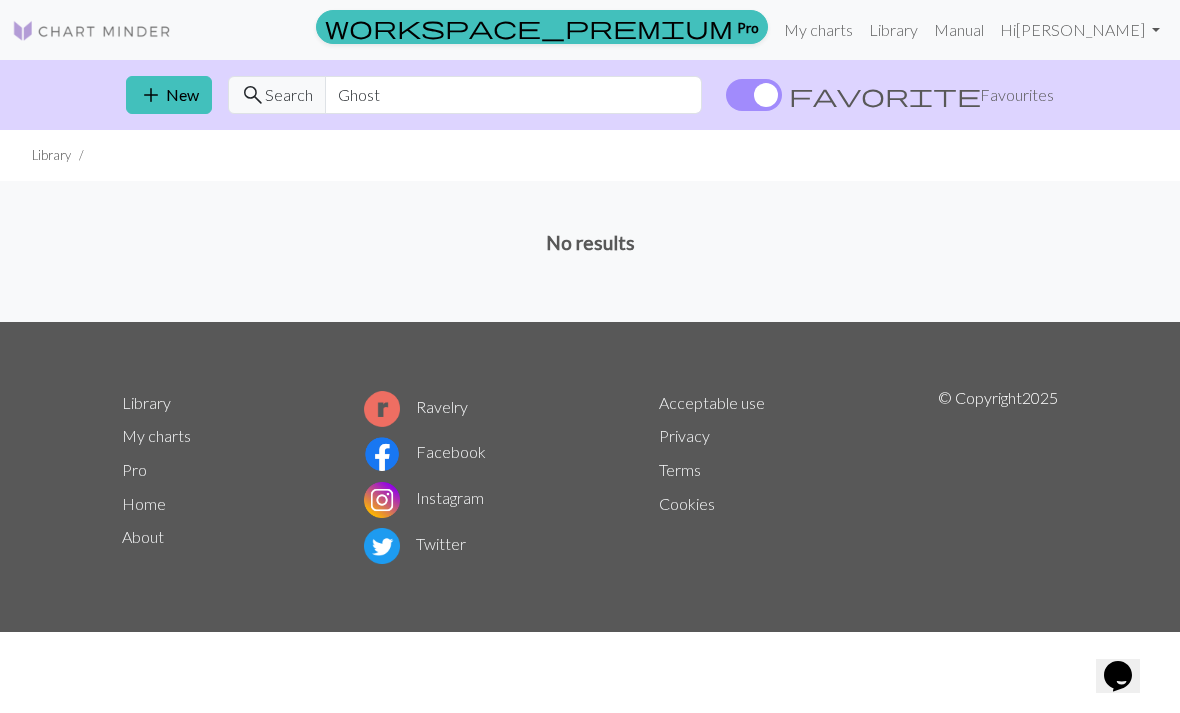 click at bounding box center [754, 95] 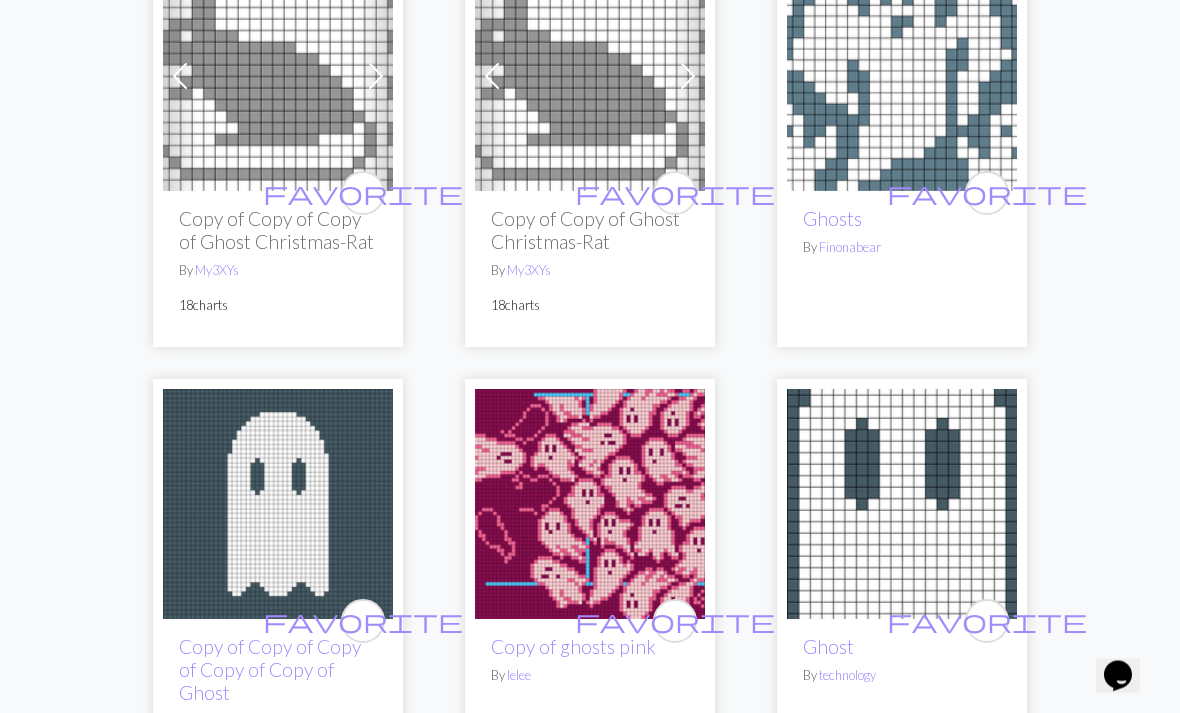 scroll, scrollTop: 2300, scrollLeft: 0, axis: vertical 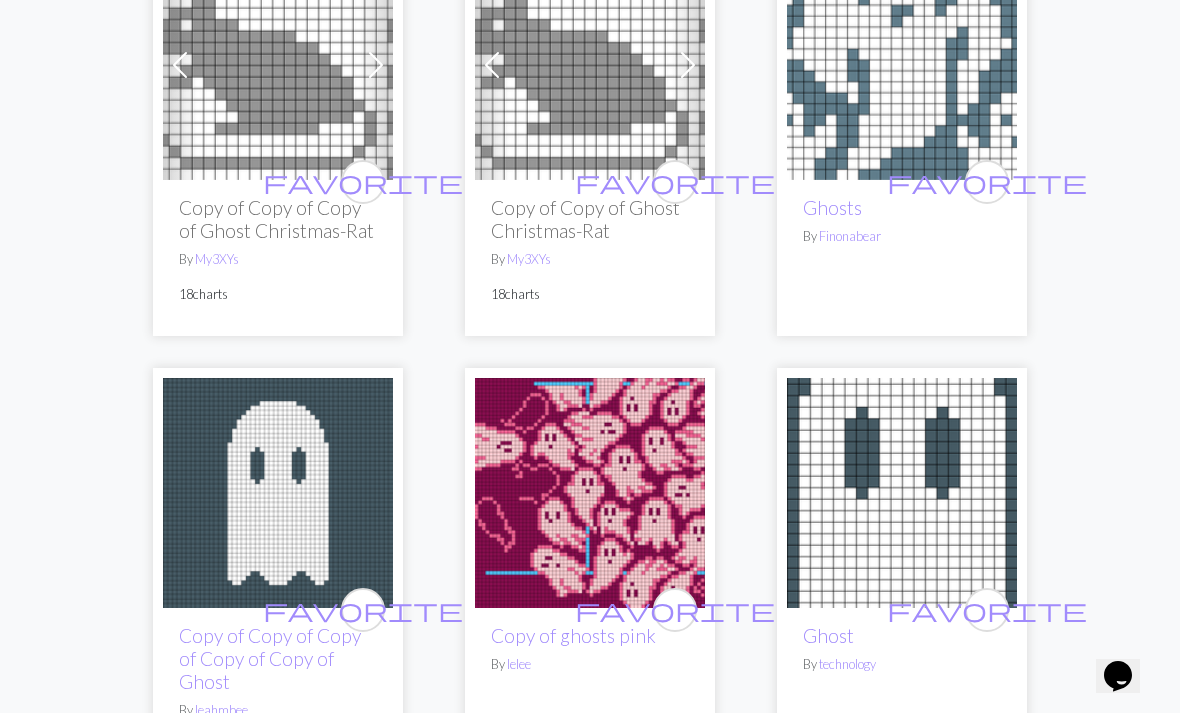 click at bounding box center (278, 493) 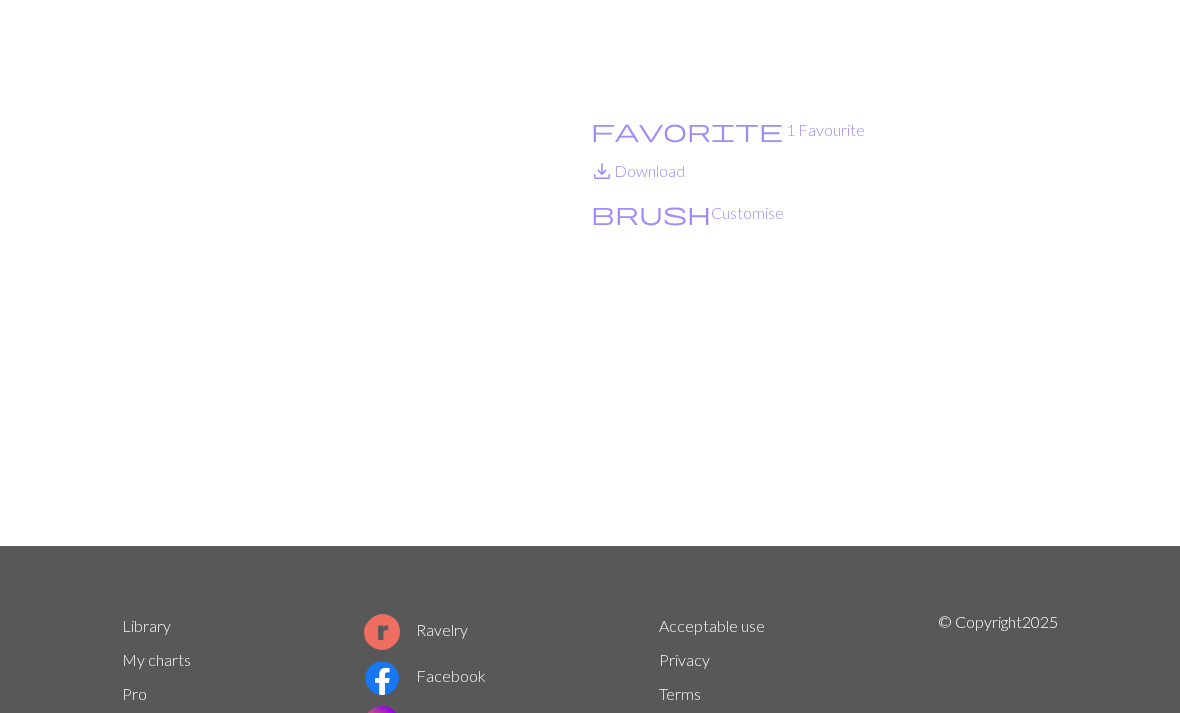 scroll, scrollTop: 0, scrollLeft: 0, axis: both 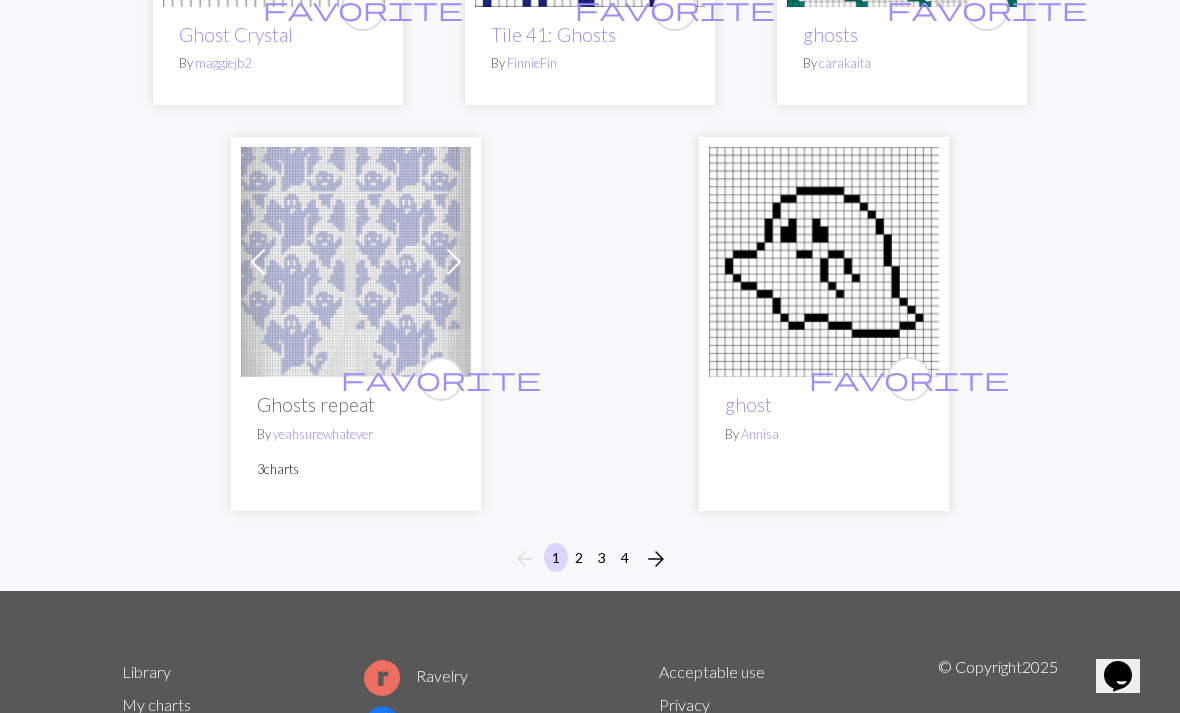 click on "arrow_forward" at bounding box center (656, 559) 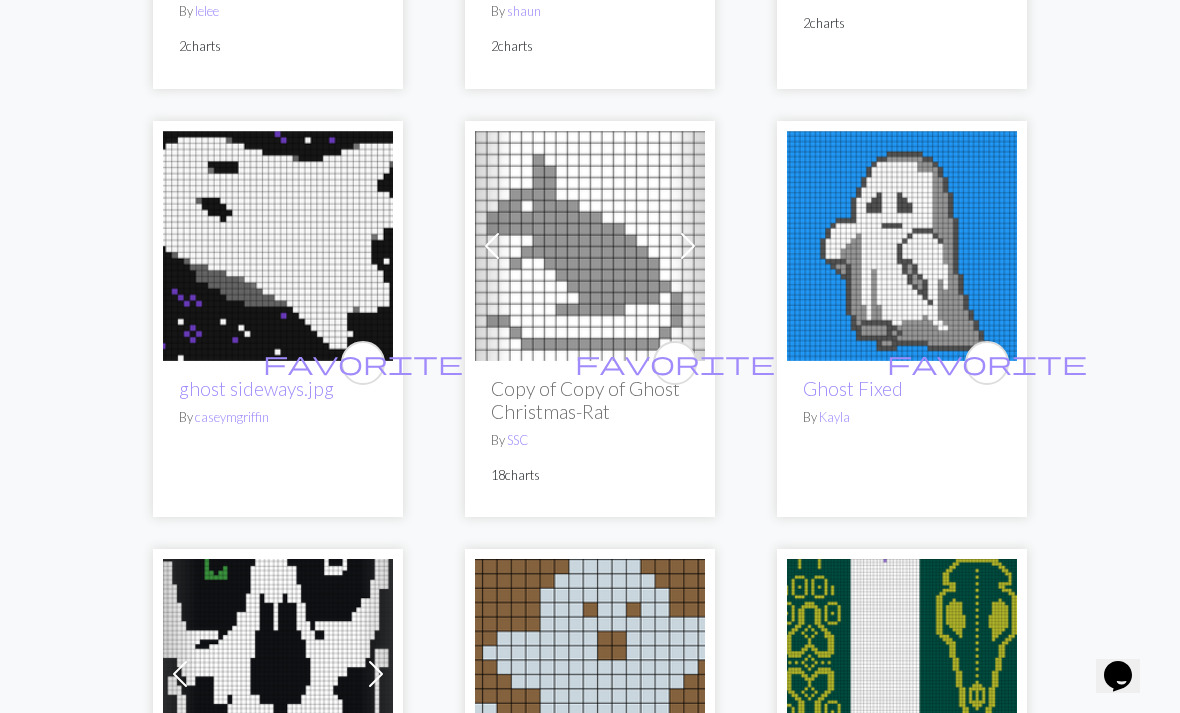 scroll, scrollTop: 0, scrollLeft: 0, axis: both 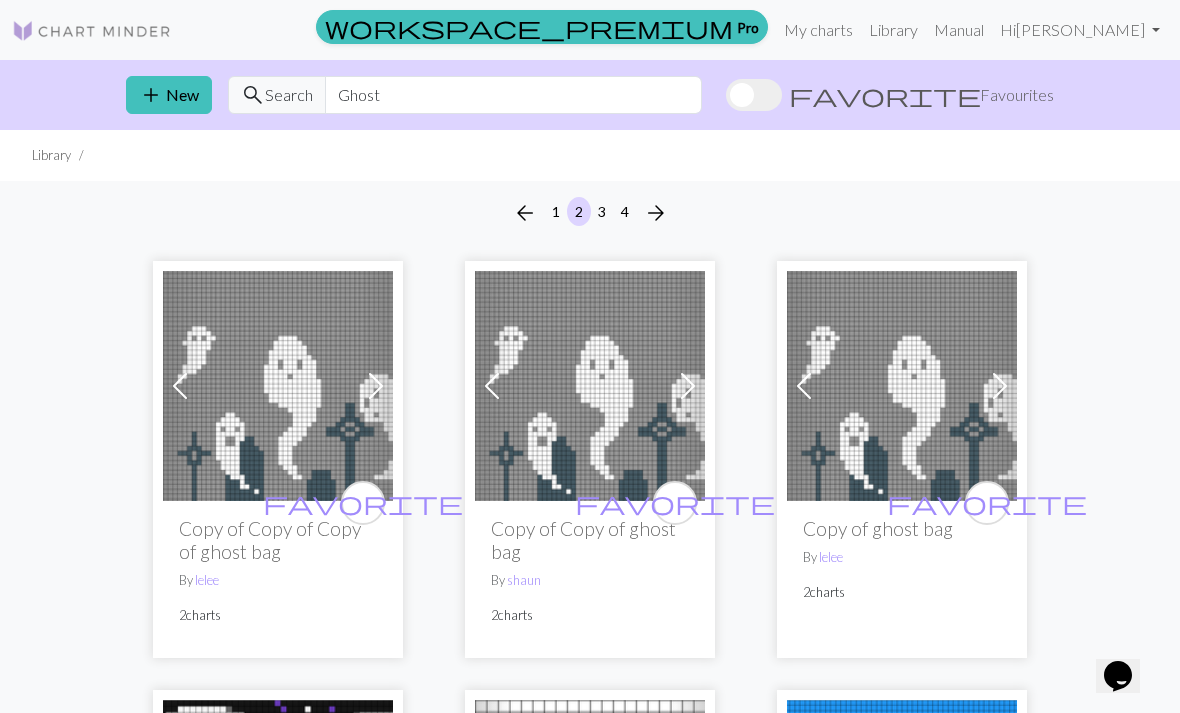 click on "1" at bounding box center (556, 211) 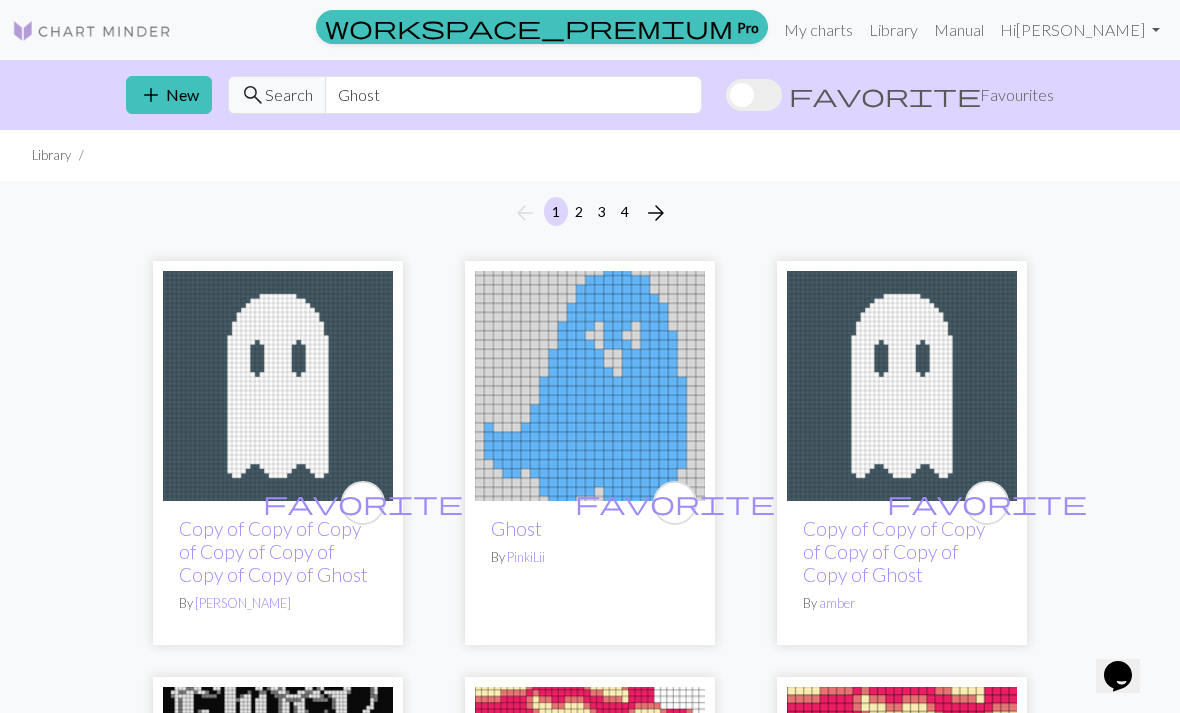 click at bounding box center (278, 386) 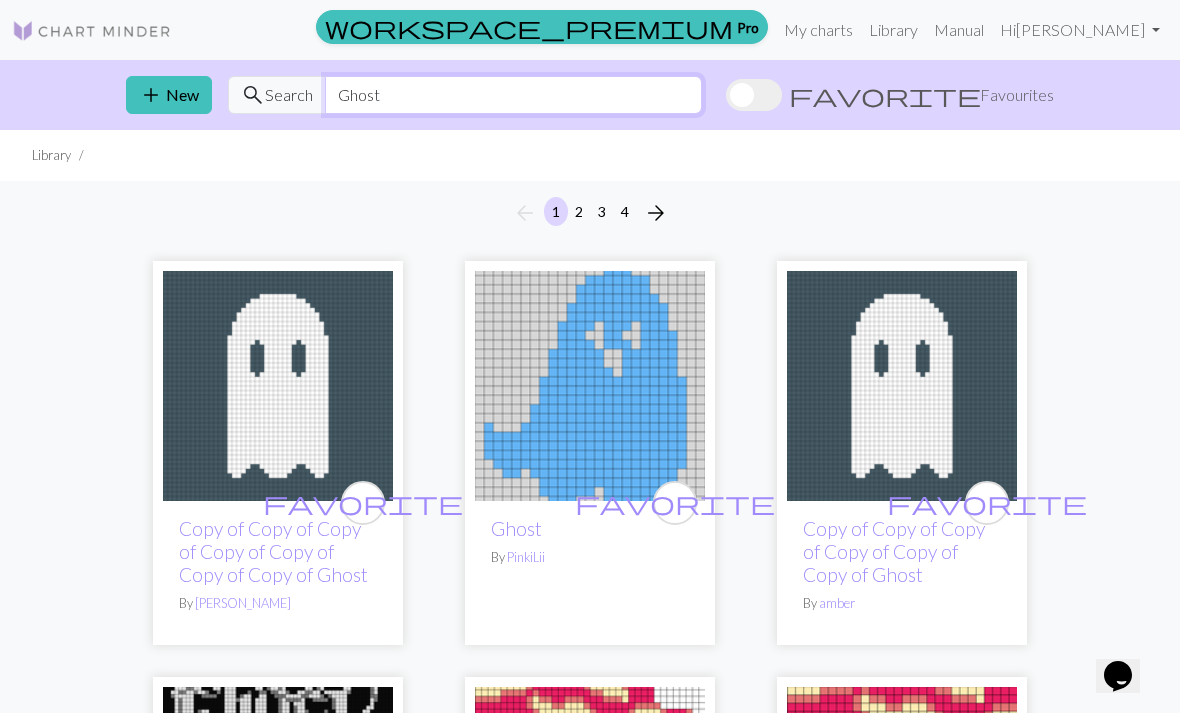 click on "Ghost" at bounding box center [513, 95] 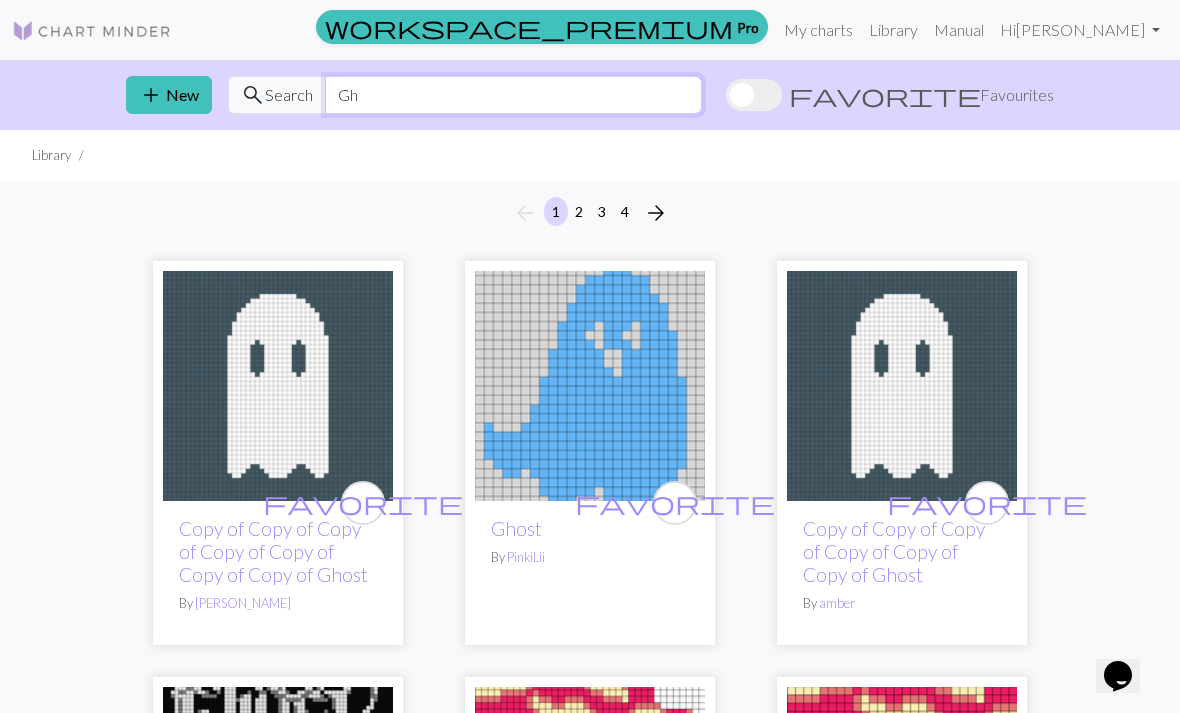 type on "G" 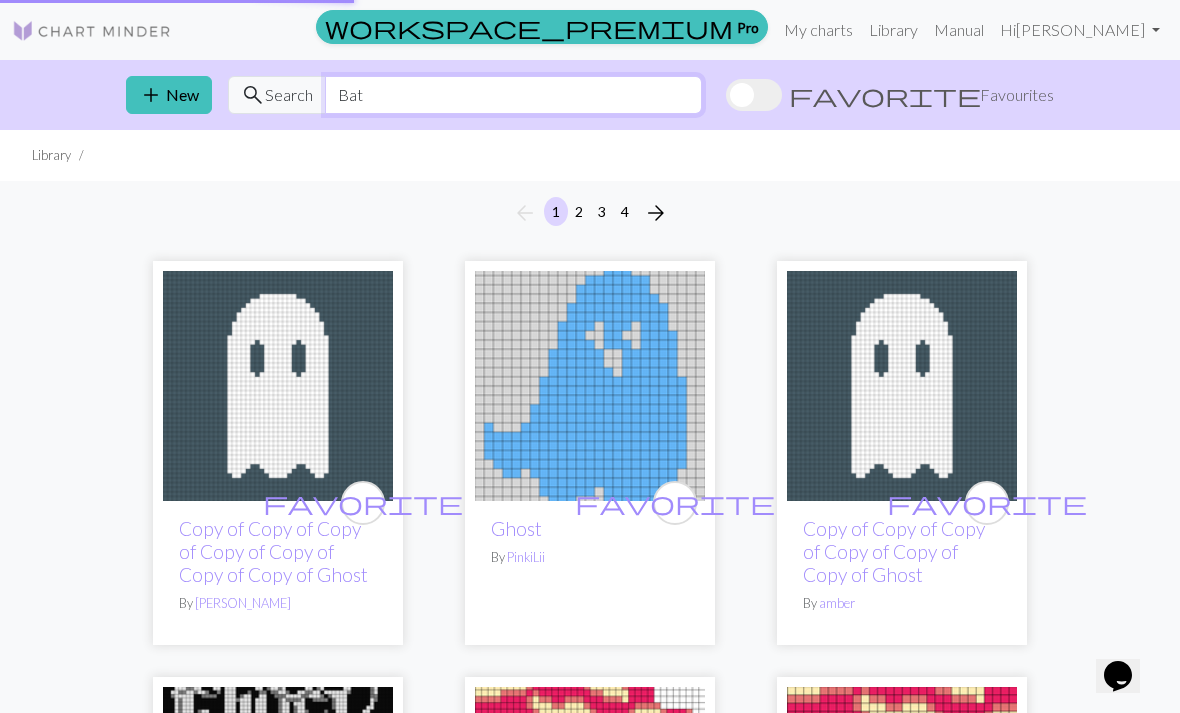 type on "Bat" 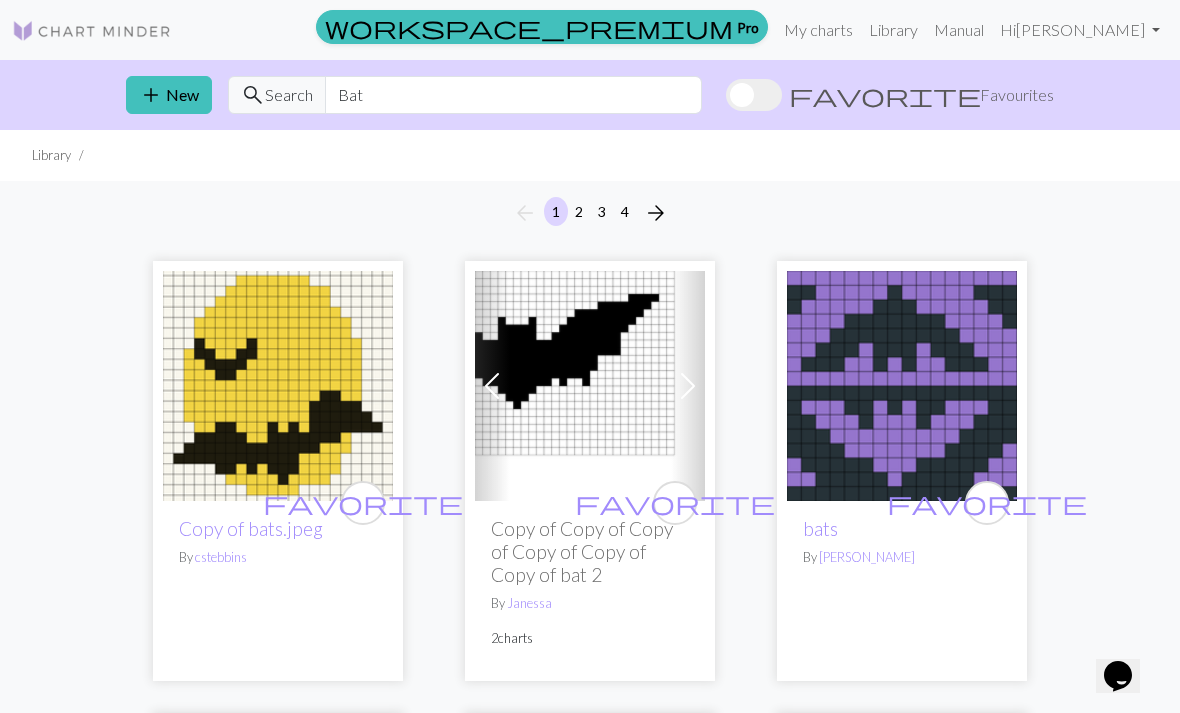 click on "arrow_back 1 2 3 4 arrow_forward" at bounding box center [590, 213] 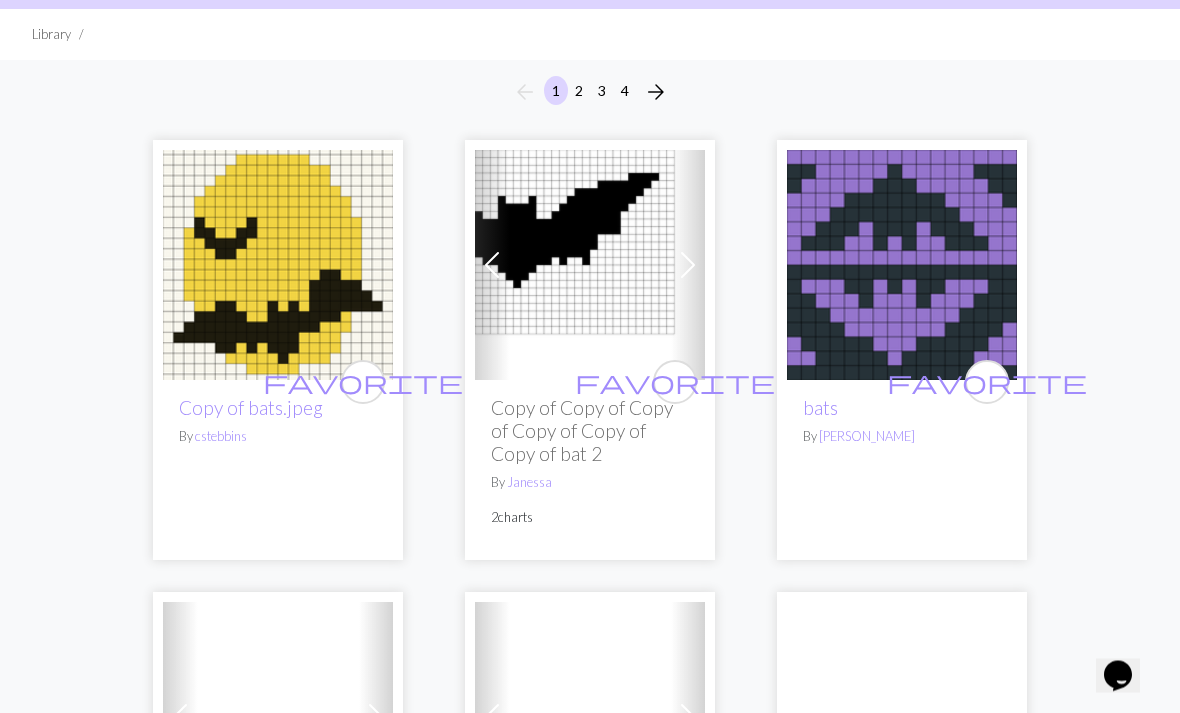 scroll, scrollTop: 142, scrollLeft: 0, axis: vertical 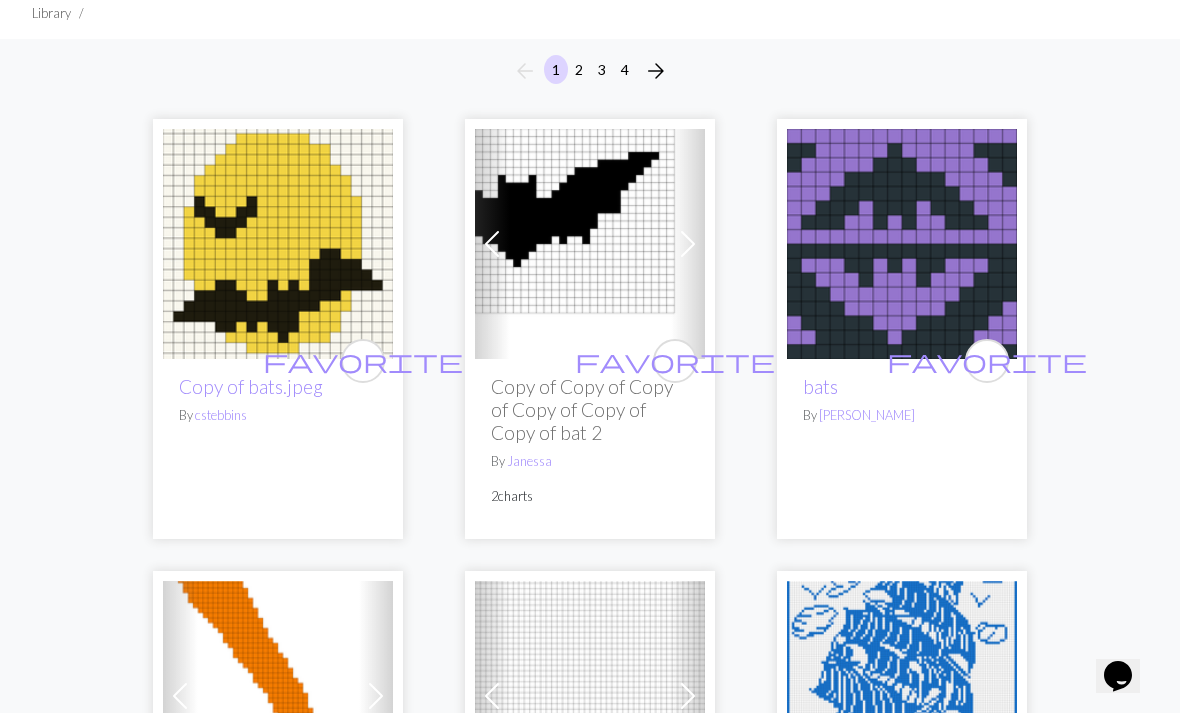 click at bounding box center (688, 244) 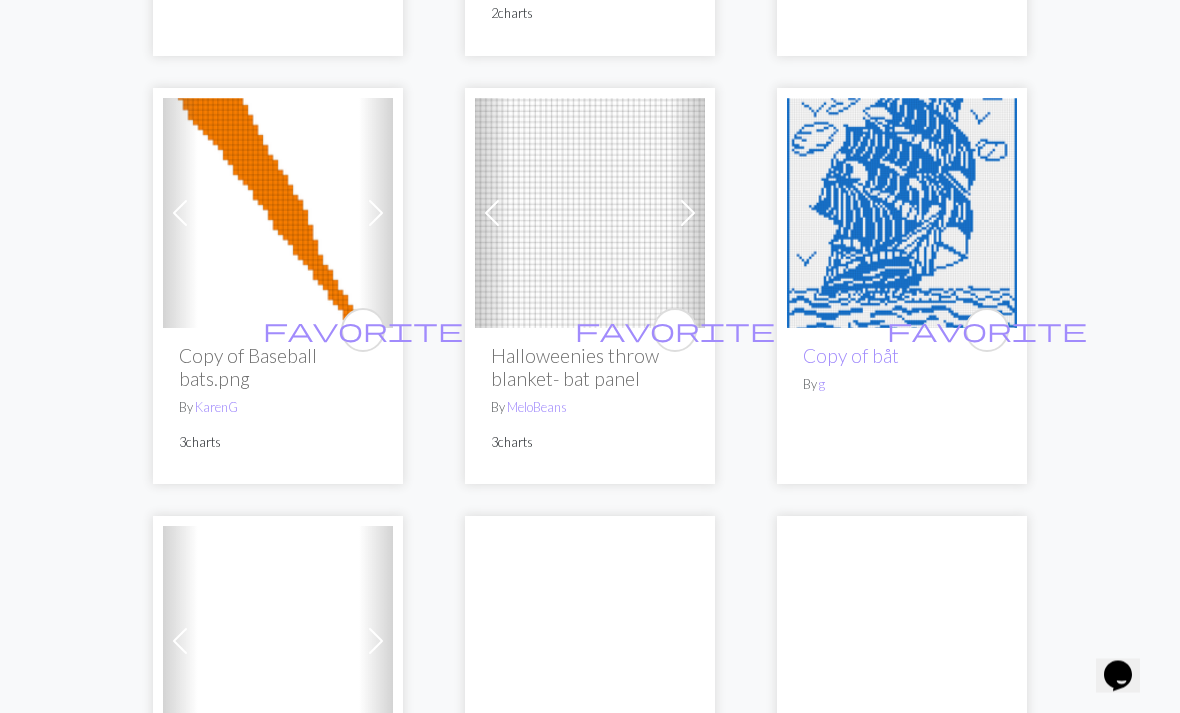 scroll, scrollTop: 629, scrollLeft: 0, axis: vertical 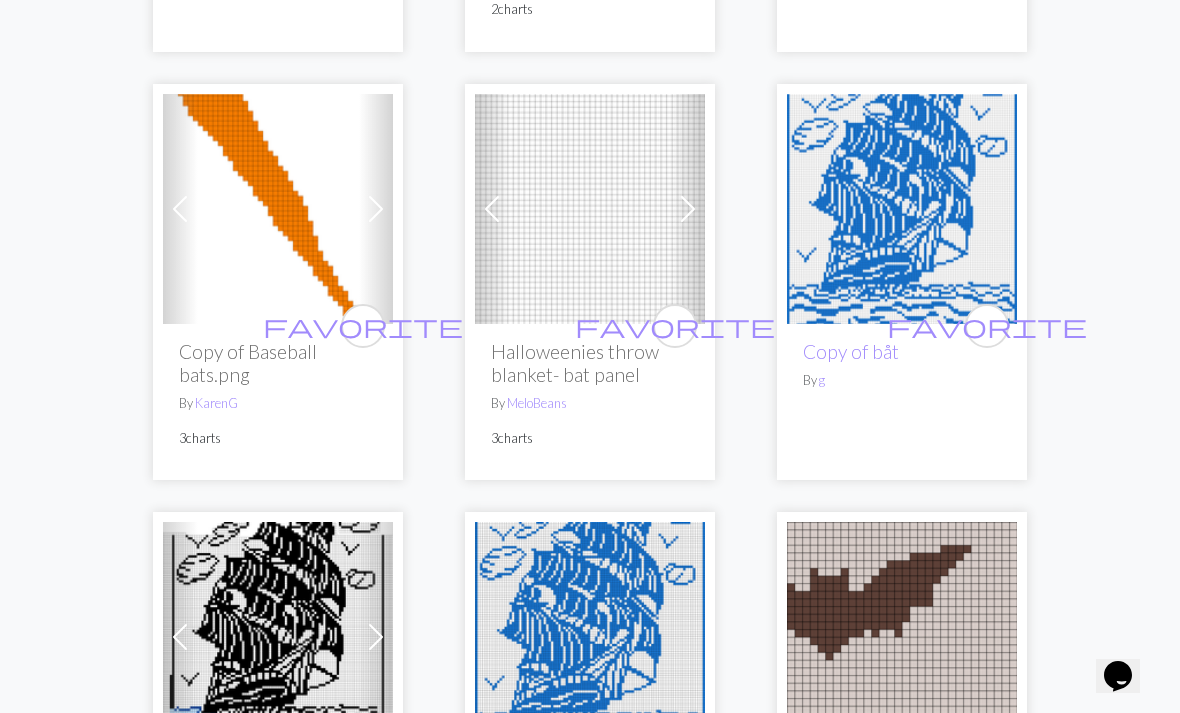 click at bounding box center (688, 209) 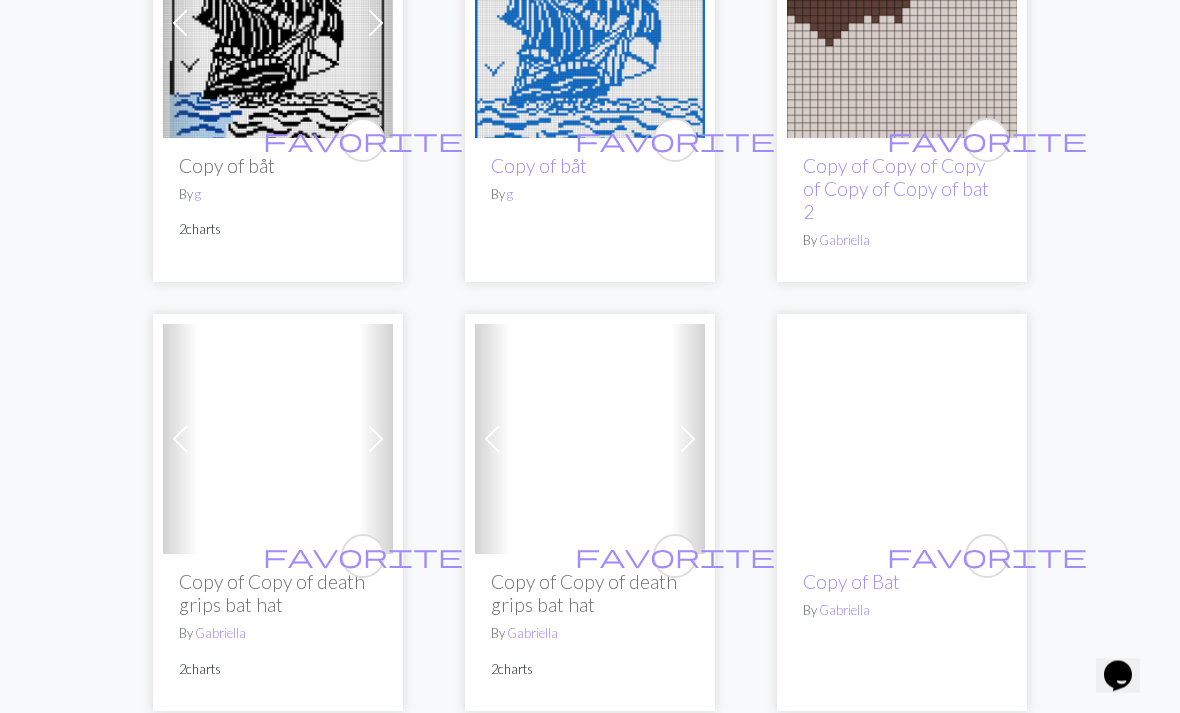 scroll, scrollTop: 1244, scrollLeft: 0, axis: vertical 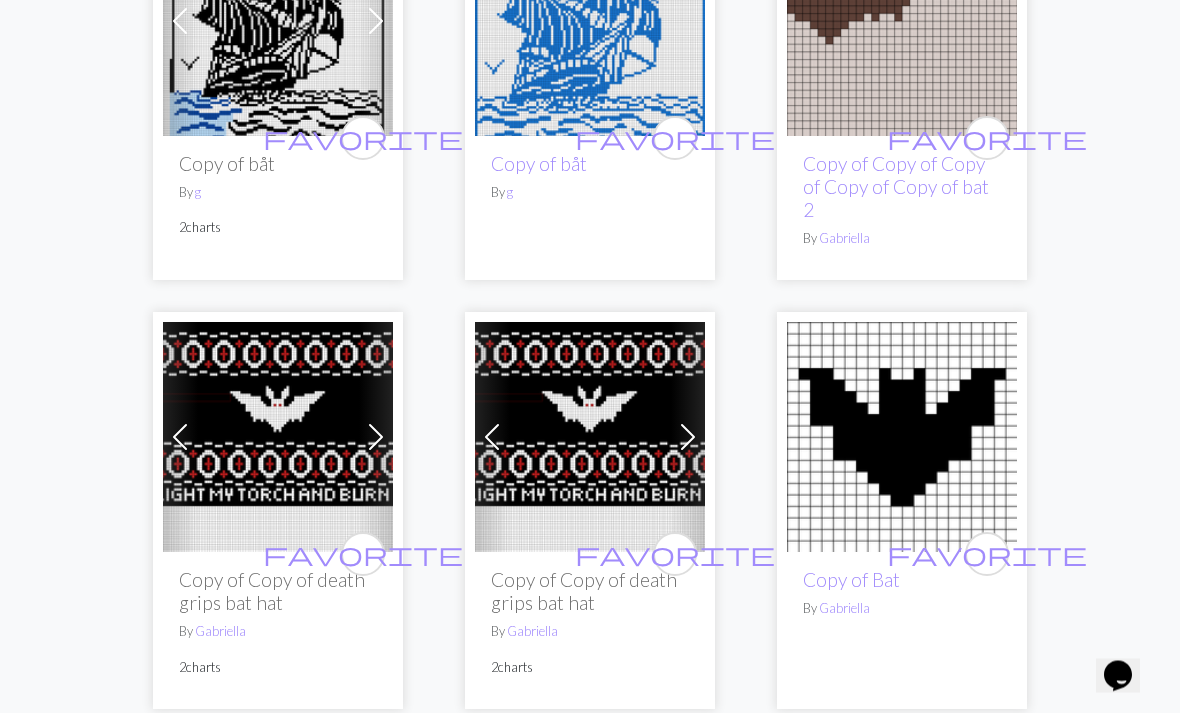 click at bounding box center [902, 438] 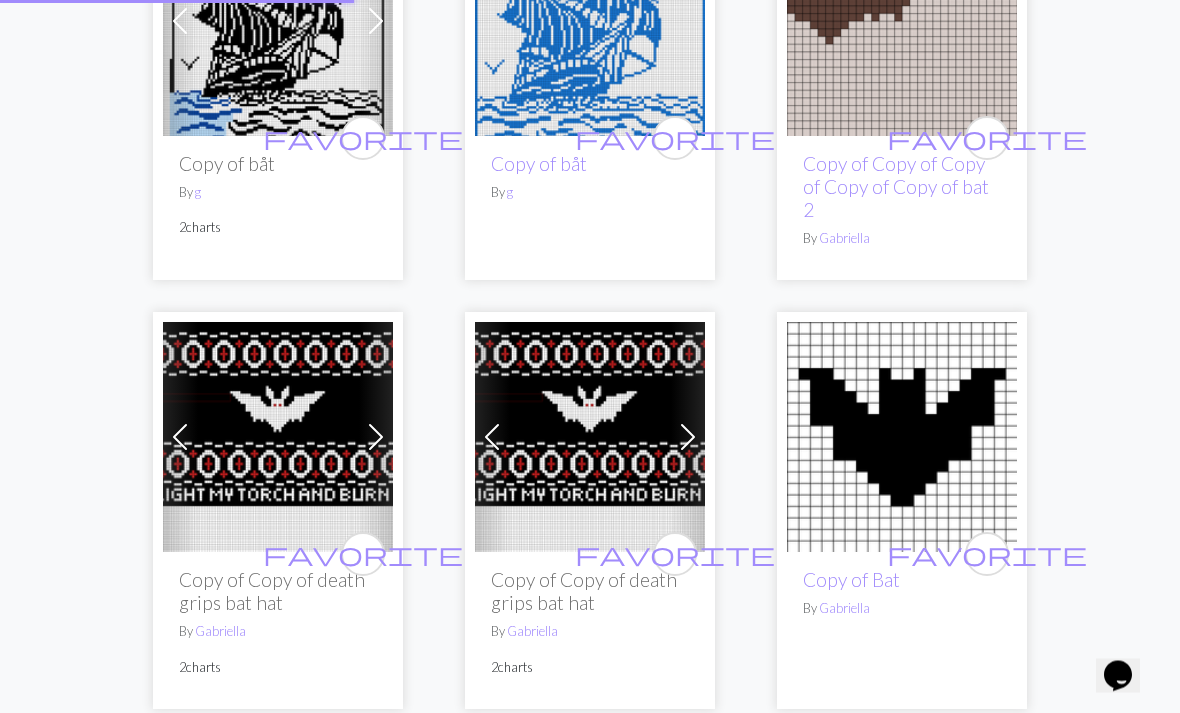 scroll, scrollTop: 1245, scrollLeft: 0, axis: vertical 